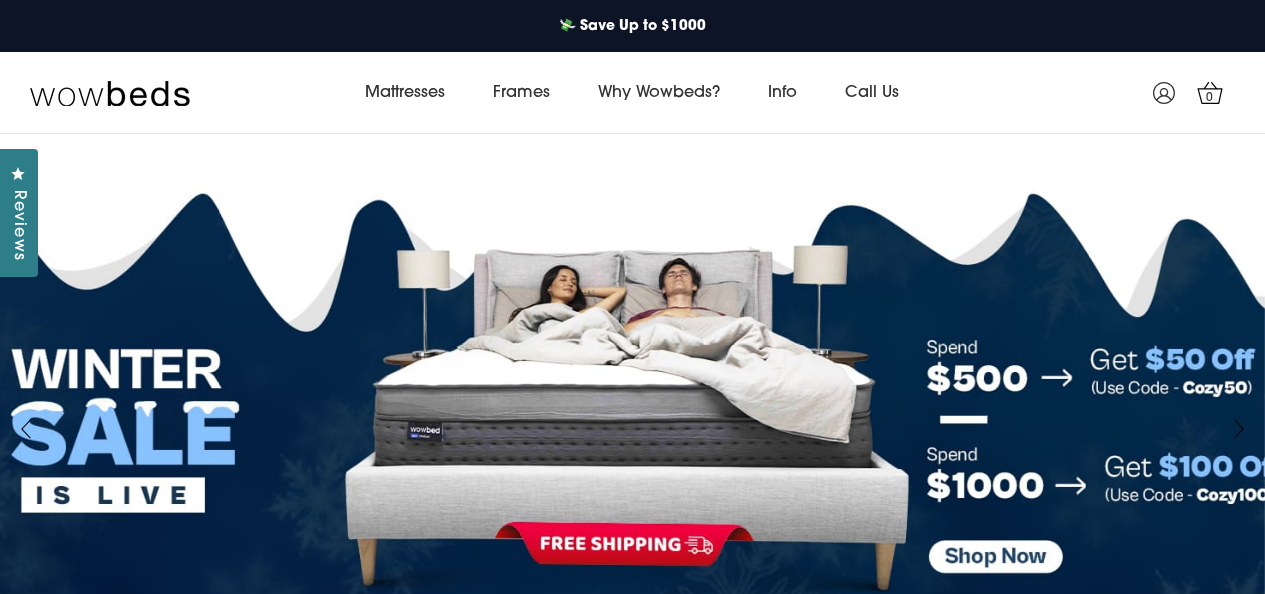 scroll, scrollTop: 0, scrollLeft: 0, axis: both 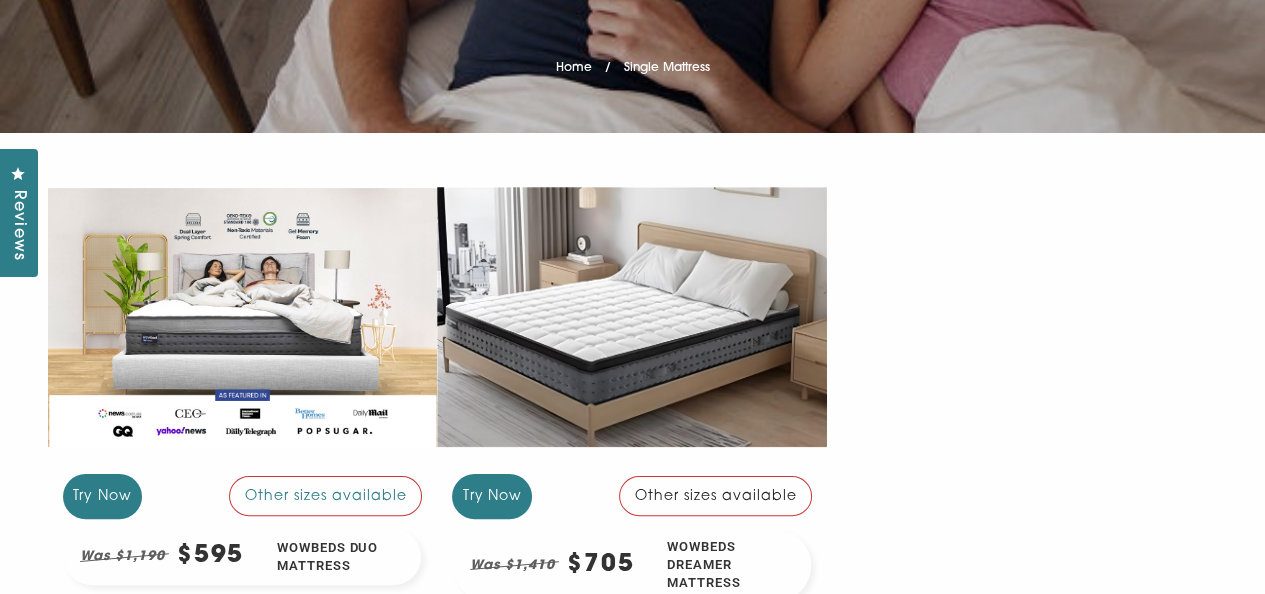 click at bounding box center (632, 317) 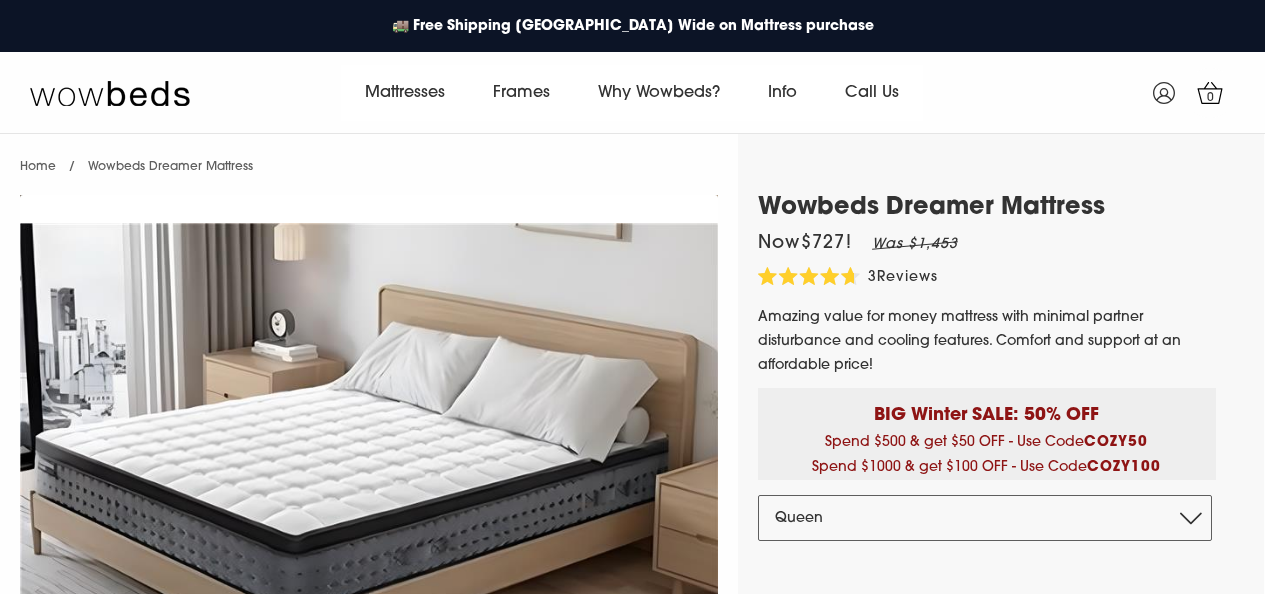 select on "Queen" 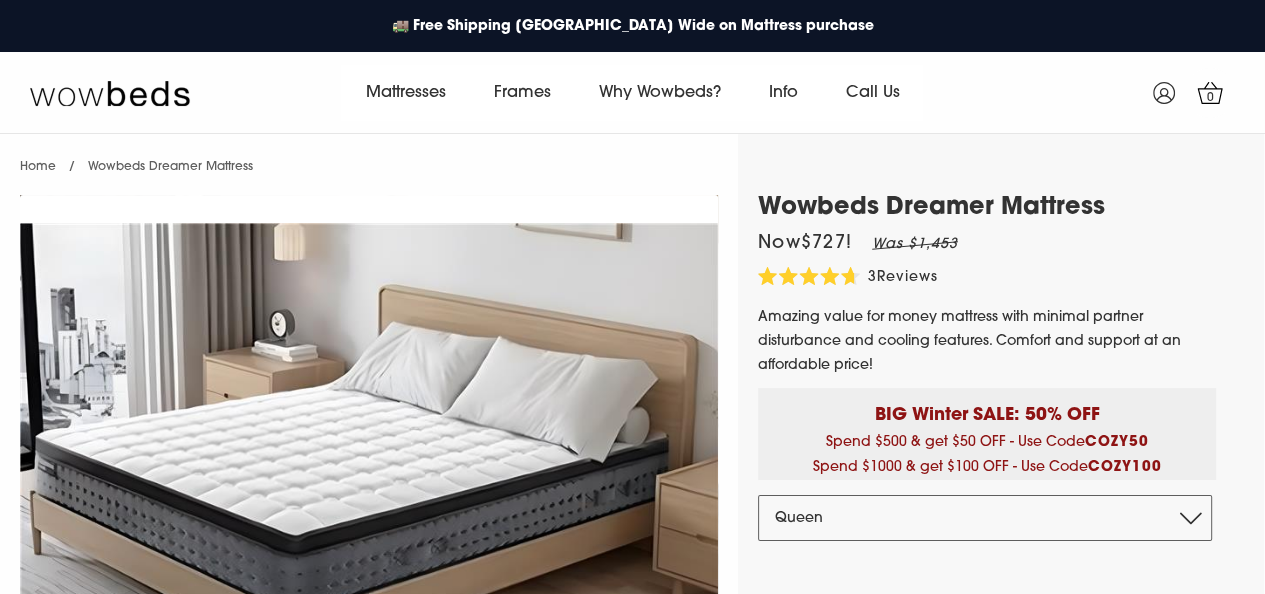 scroll, scrollTop: 0, scrollLeft: 0, axis: both 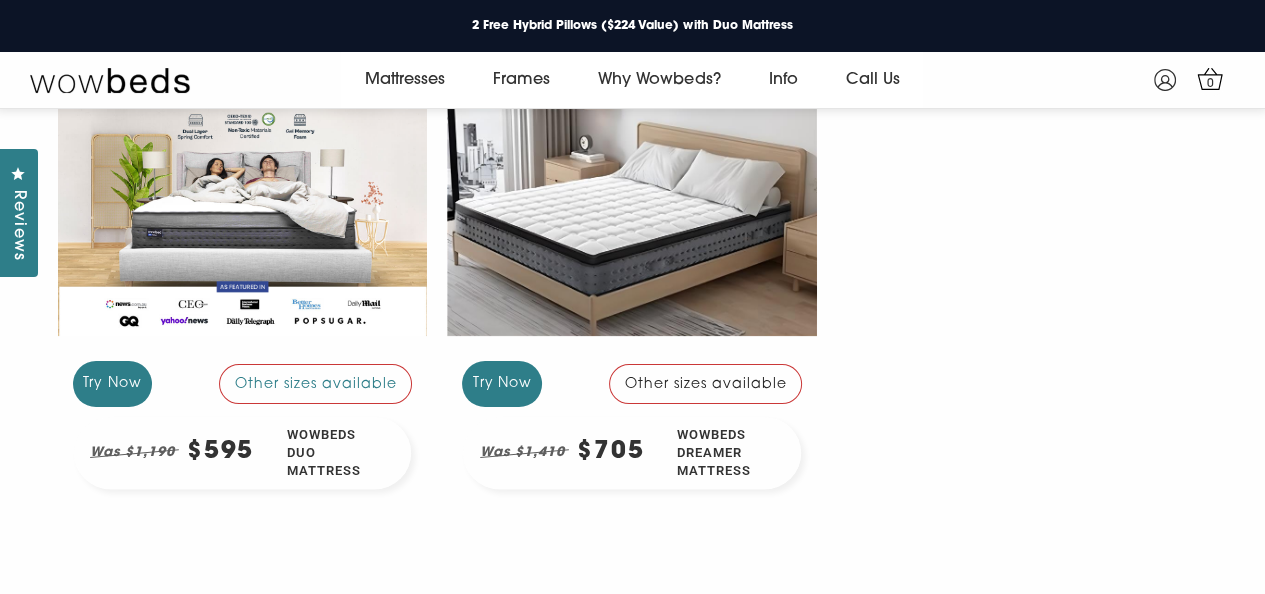 click at bounding box center (632, 212) 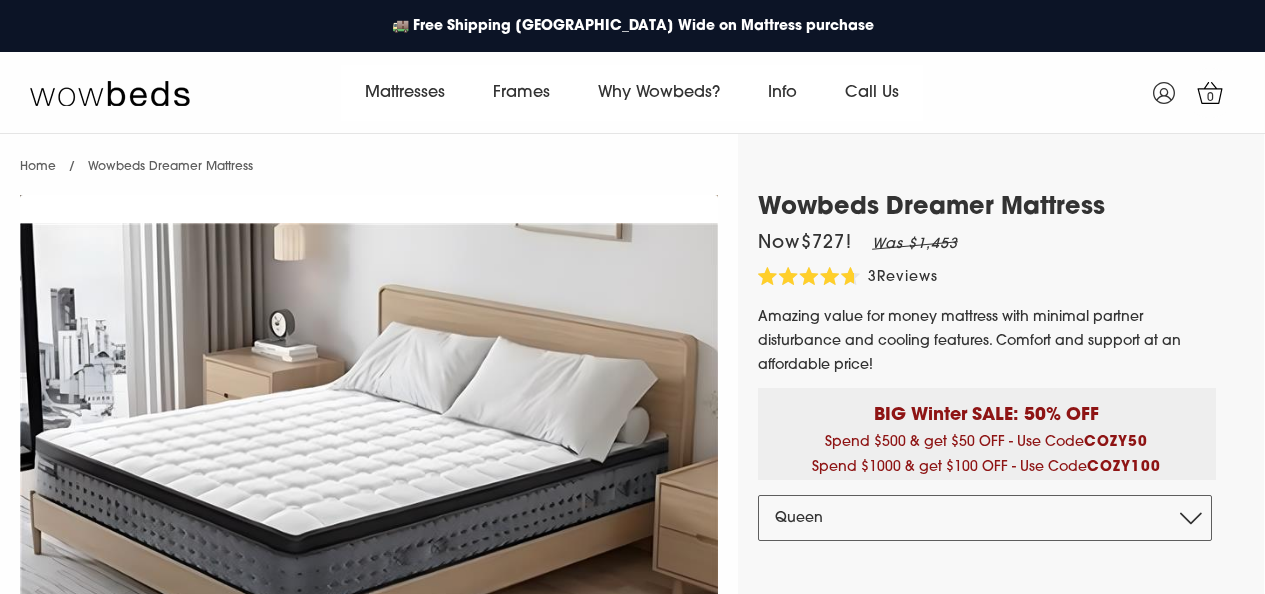 select on "Queen" 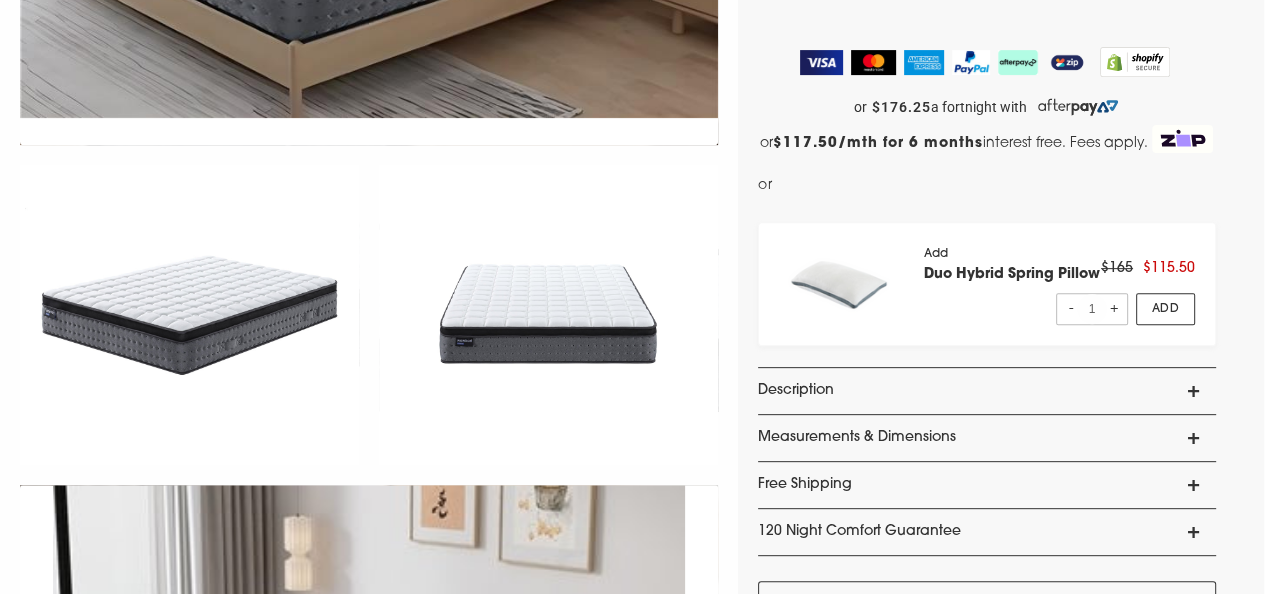 scroll, scrollTop: 600, scrollLeft: 0, axis: vertical 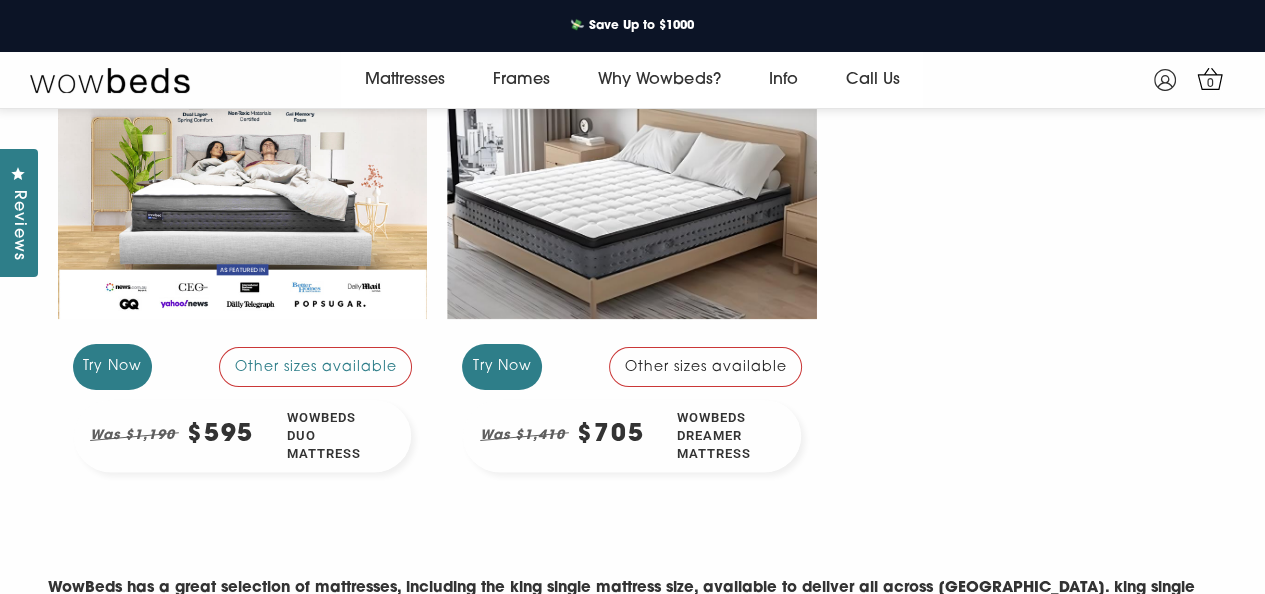 click at bounding box center (632, 195) 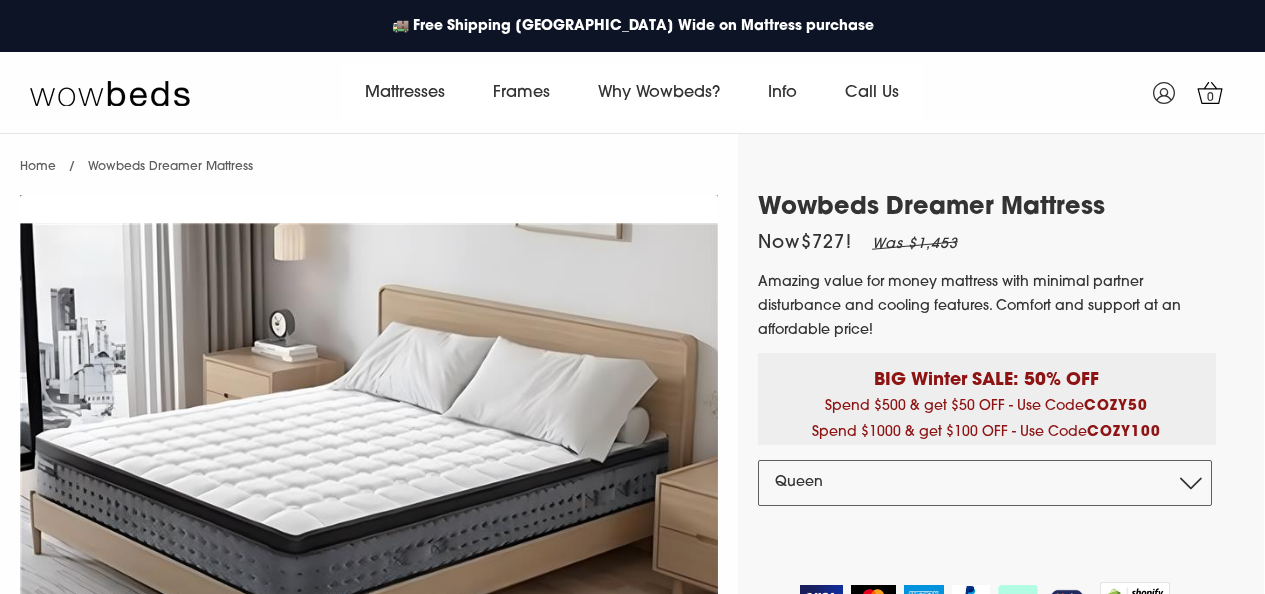 select on "Queen" 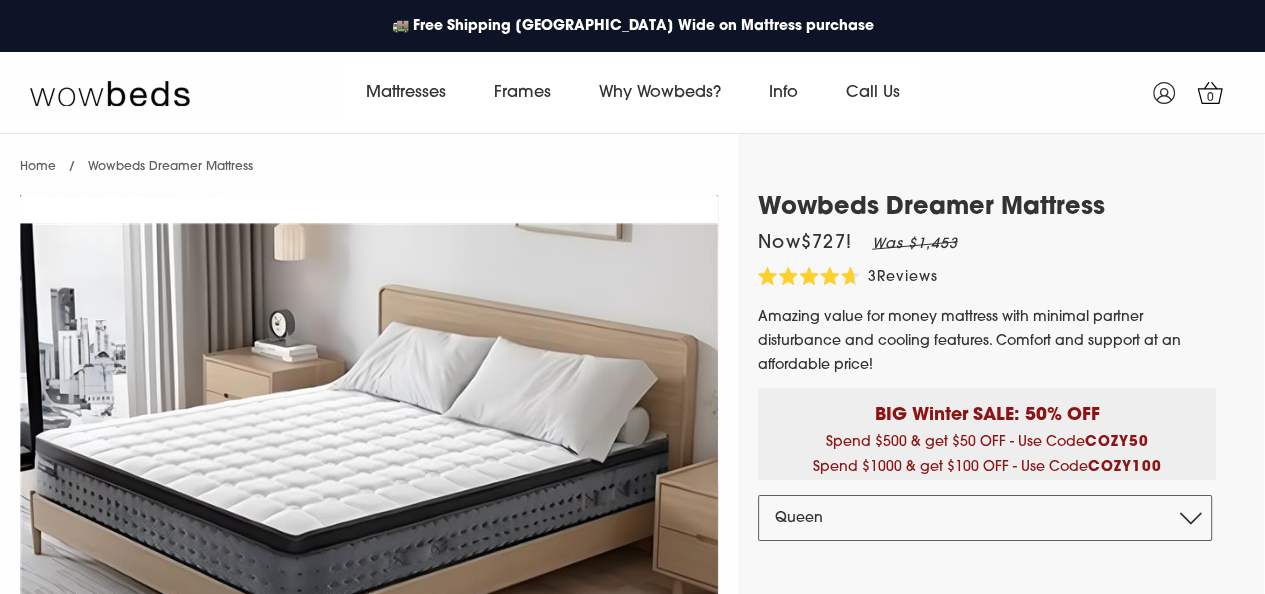 scroll, scrollTop: 0, scrollLeft: 0, axis: both 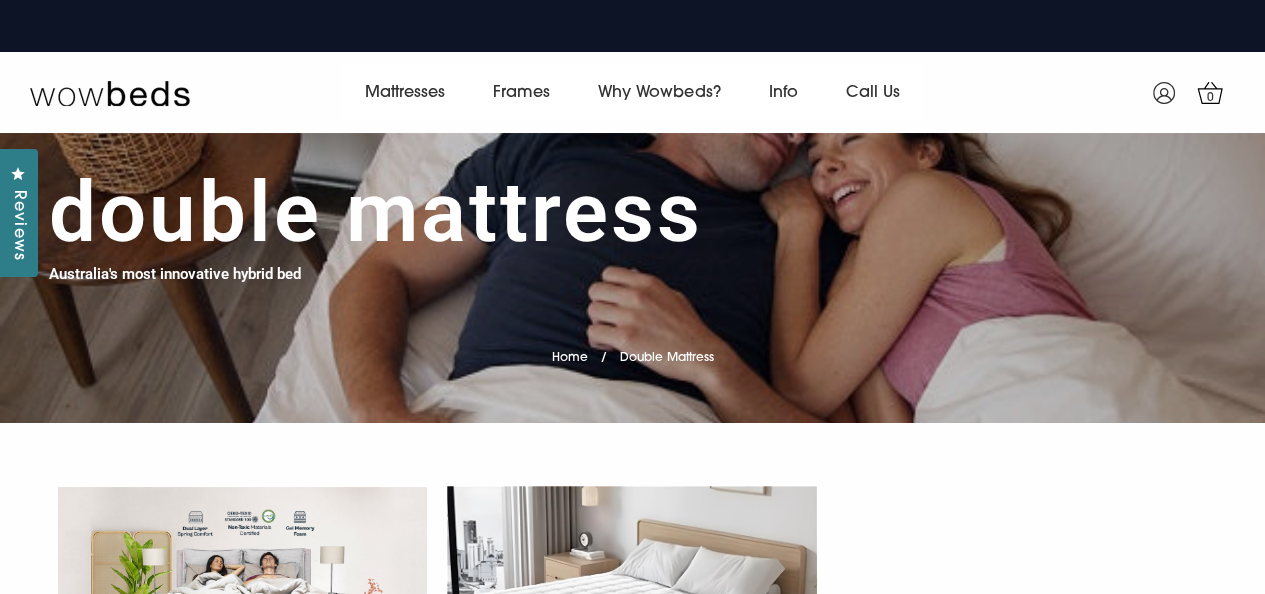 click at bounding box center (632, 609) 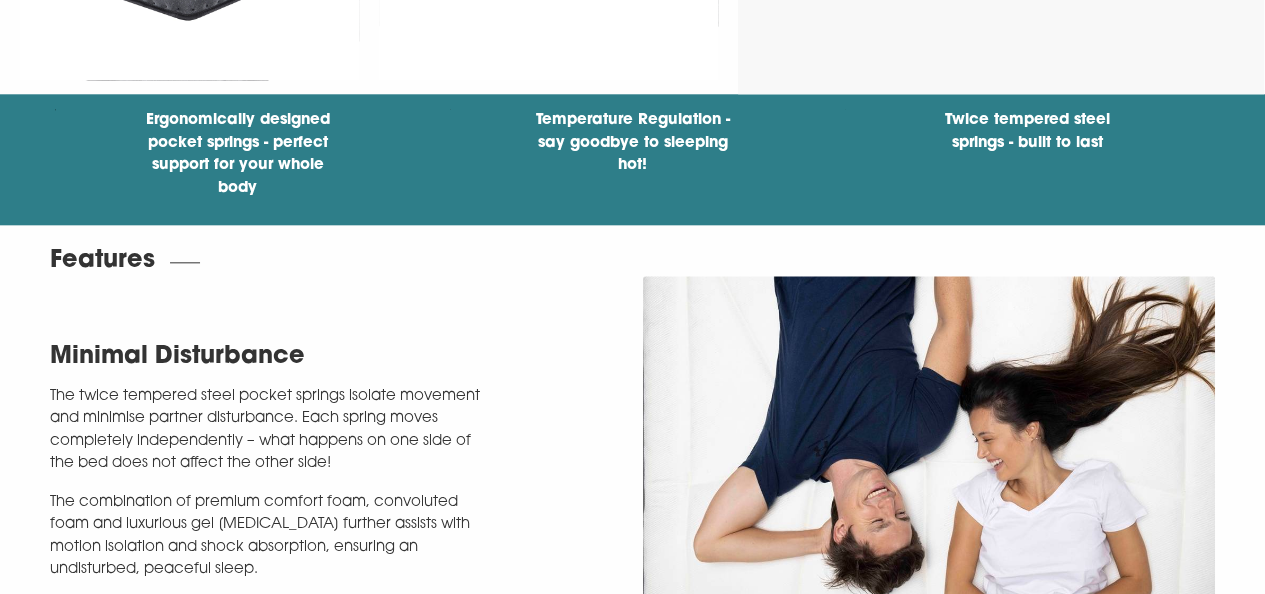 scroll, scrollTop: 2300, scrollLeft: 0, axis: vertical 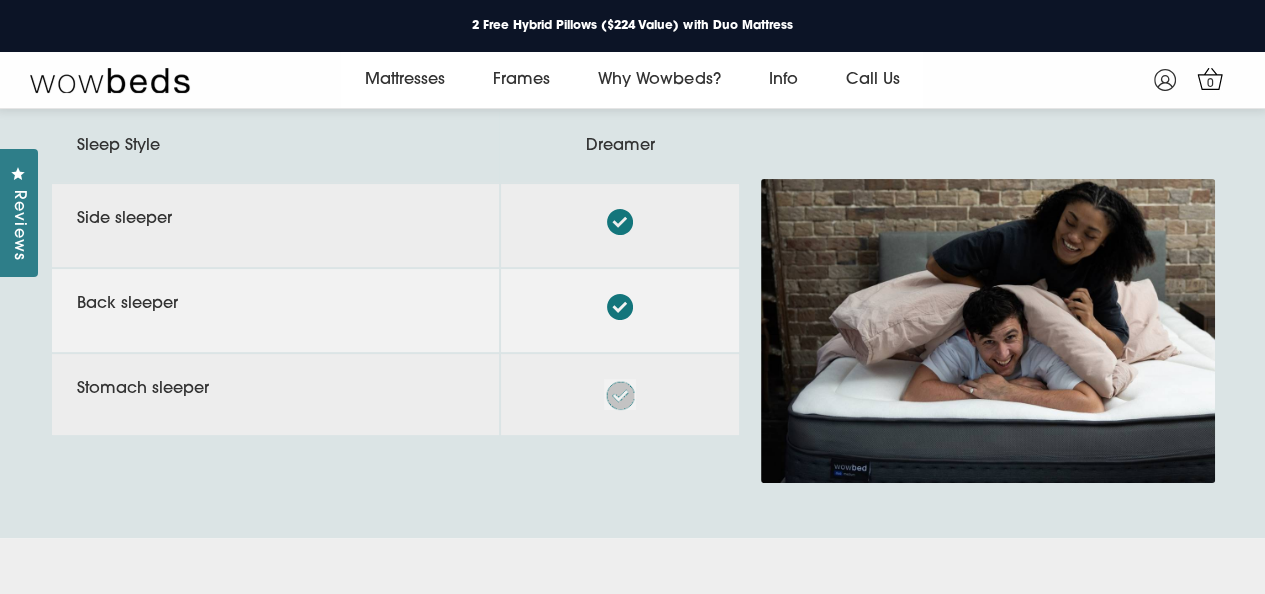 click at bounding box center [988, 331] 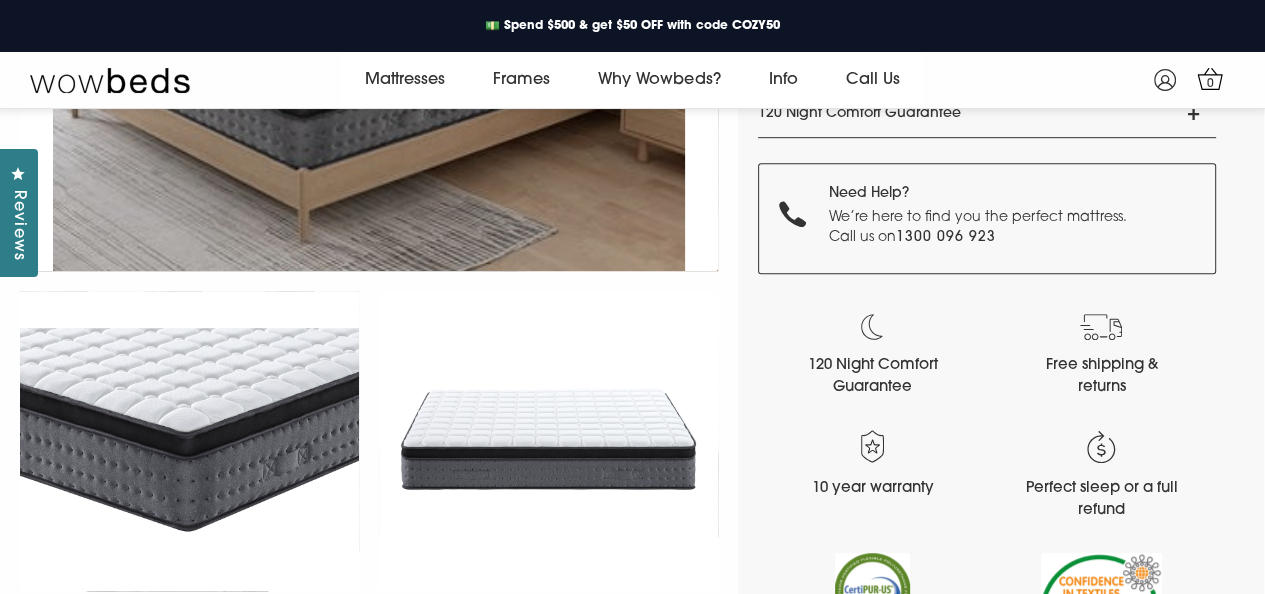 scroll, scrollTop: 480, scrollLeft: 0, axis: vertical 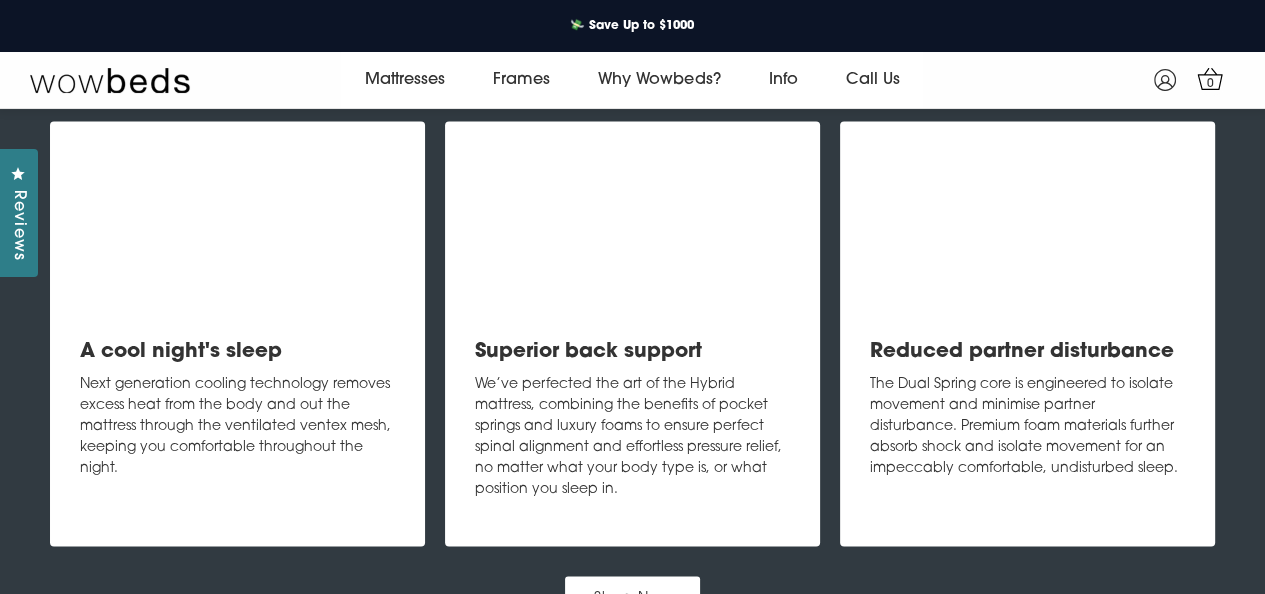 click at bounding box center (237, 229) 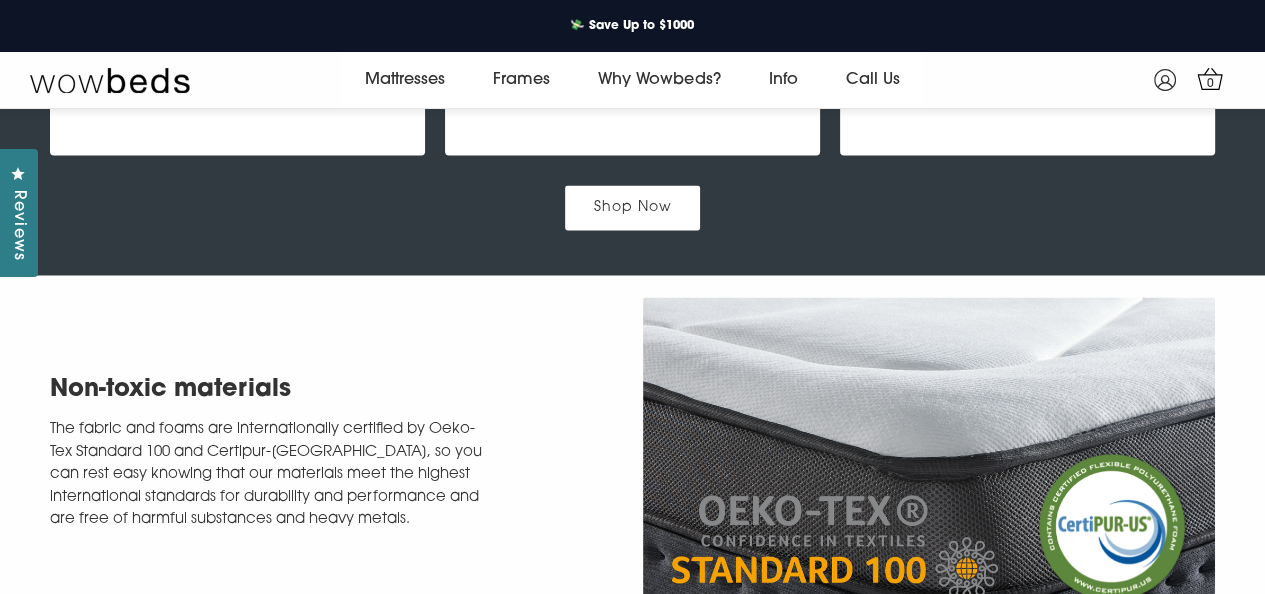 scroll, scrollTop: 2883, scrollLeft: 0, axis: vertical 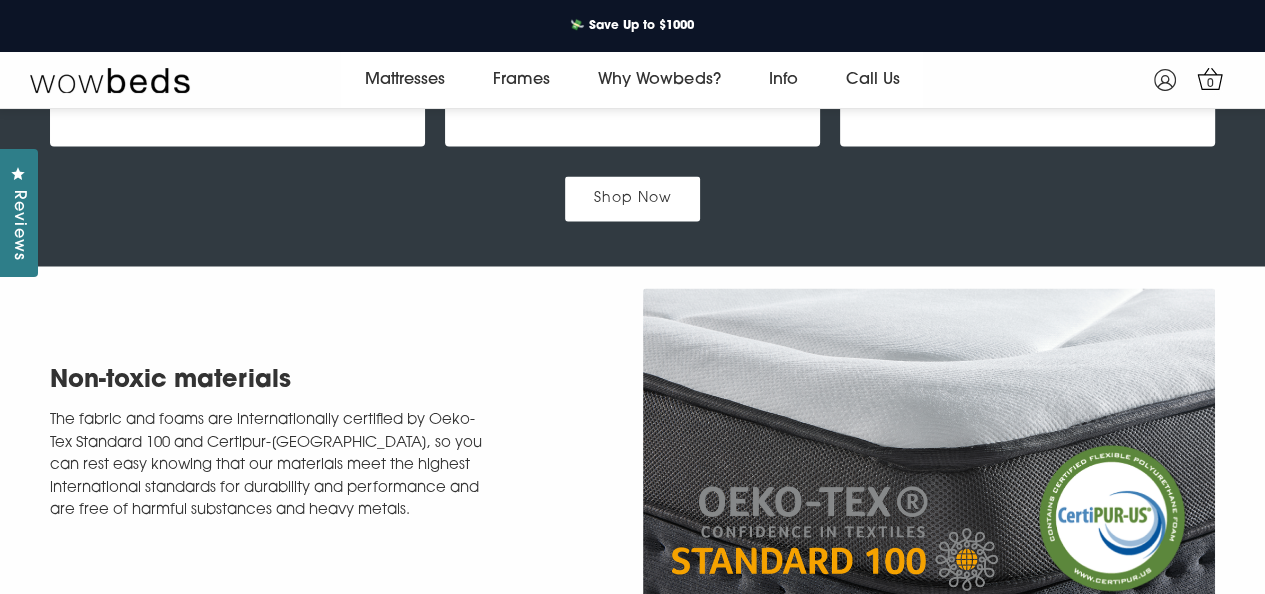 click on "Shop Now" at bounding box center [633, 198] 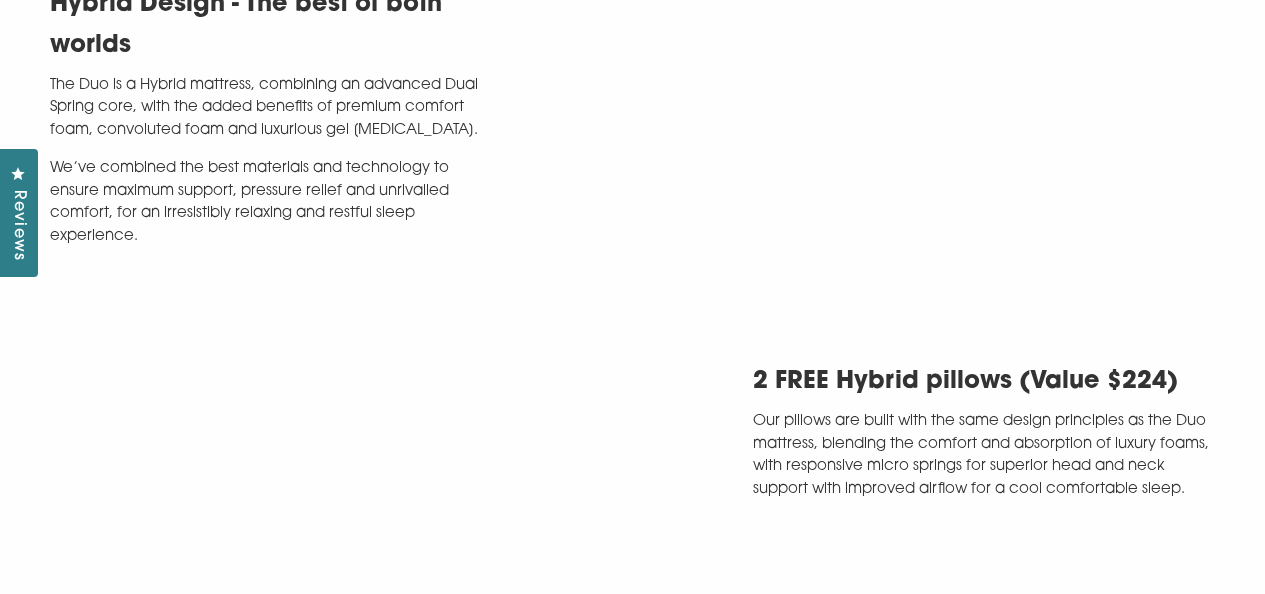 scroll, scrollTop: 3828, scrollLeft: 0, axis: vertical 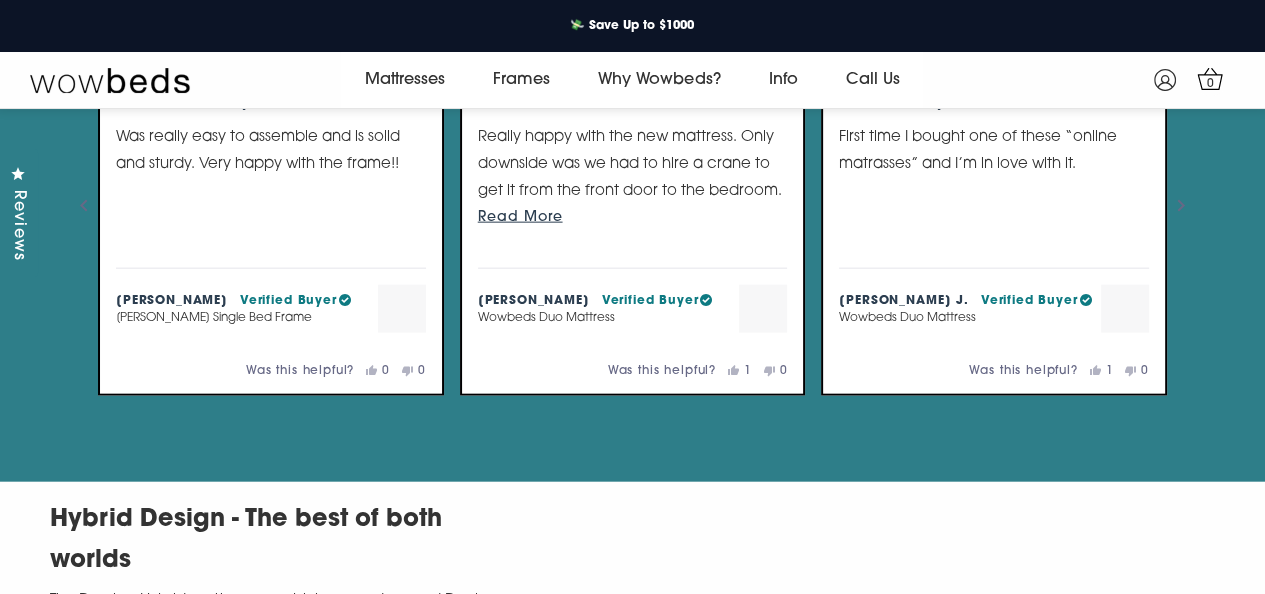 click on "[PERSON_NAME] J.   Verified Buyer  Wowbeds Duo Mattress Rated 5 out of 5 stars [DATE] Soooo comfy First time I bought one of these “online matrasses” and I’m in love with it.  Read More Was this helpful? Yes, this review was helpful  1  person voted yes No, this review was not helpful  0  people voted no" at bounding box center (994, 206) 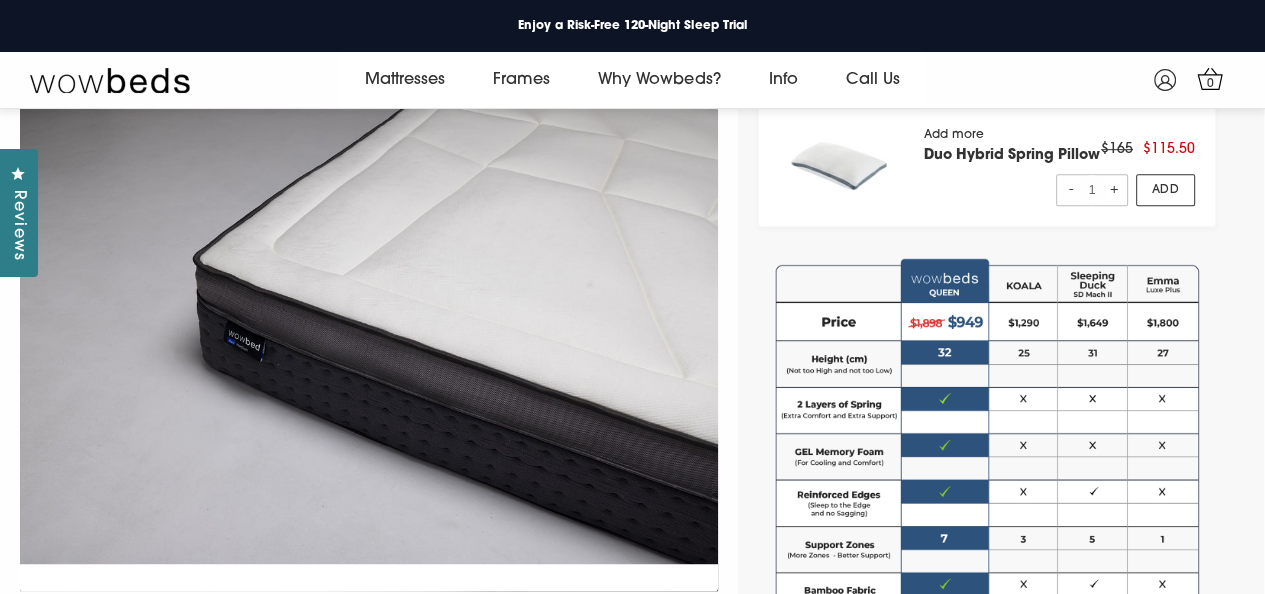 scroll, scrollTop: 992, scrollLeft: 0, axis: vertical 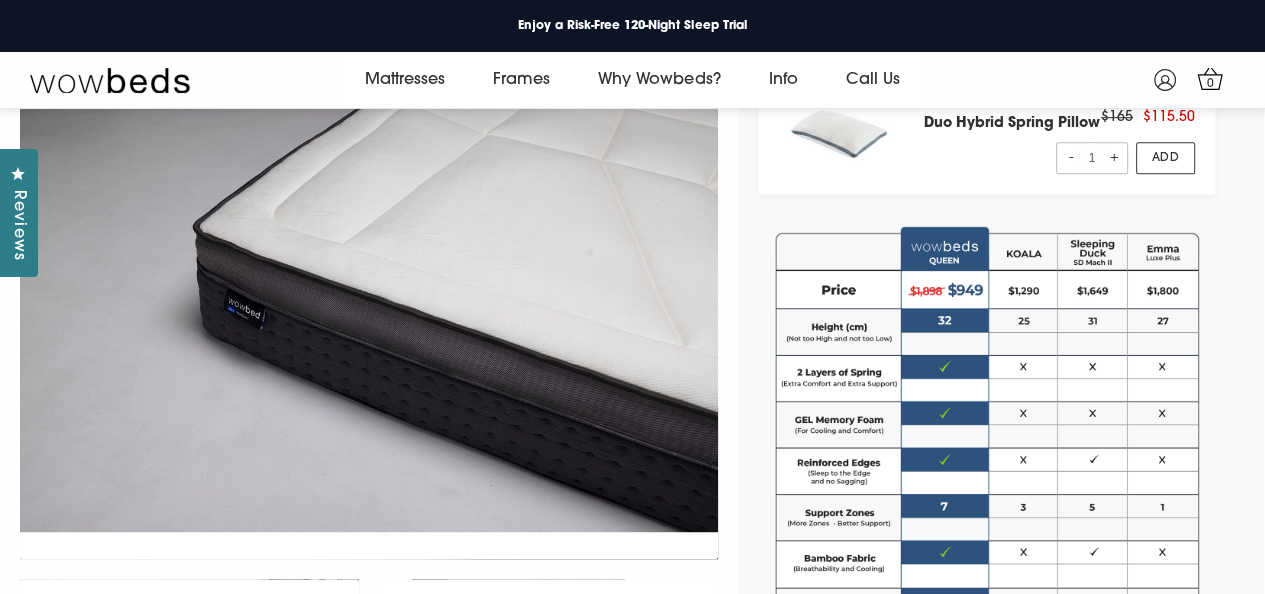 click at bounding box center (369, -561) 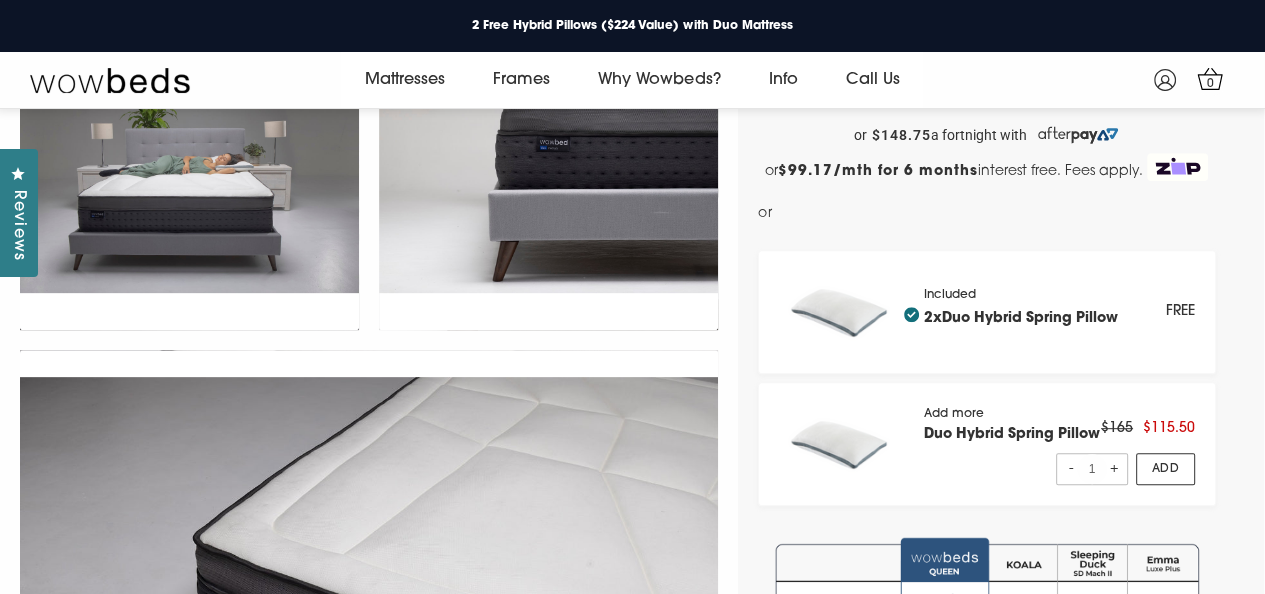 scroll, scrollTop: 592, scrollLeft: 0, axis: vertical 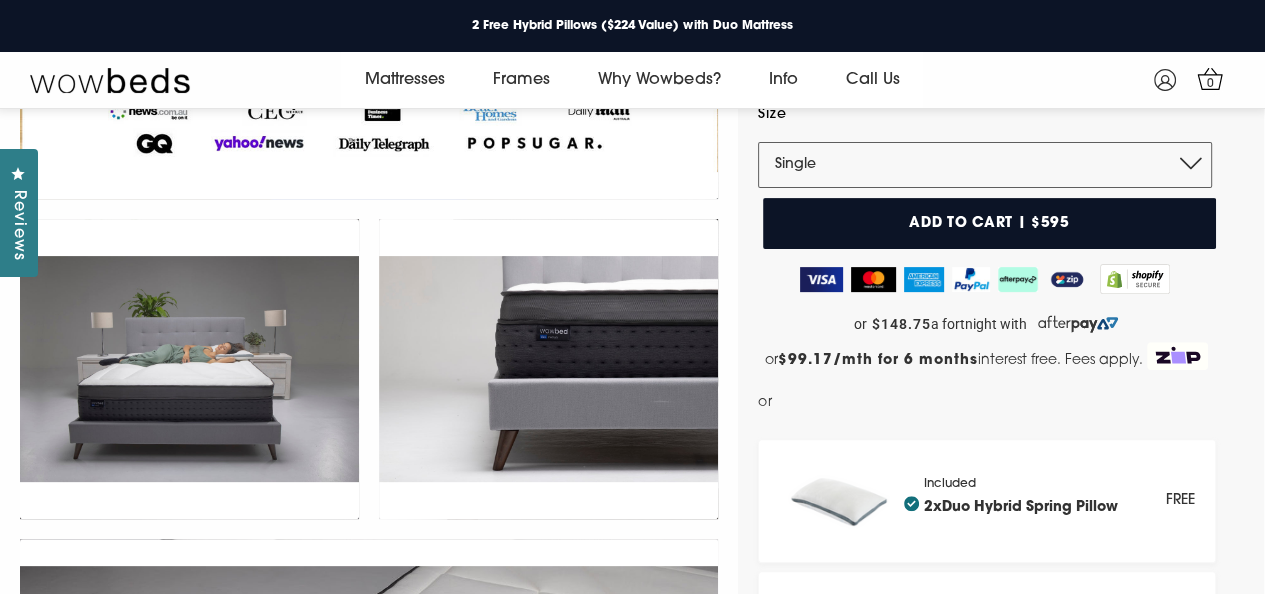 click at bounding box center (369, -61) 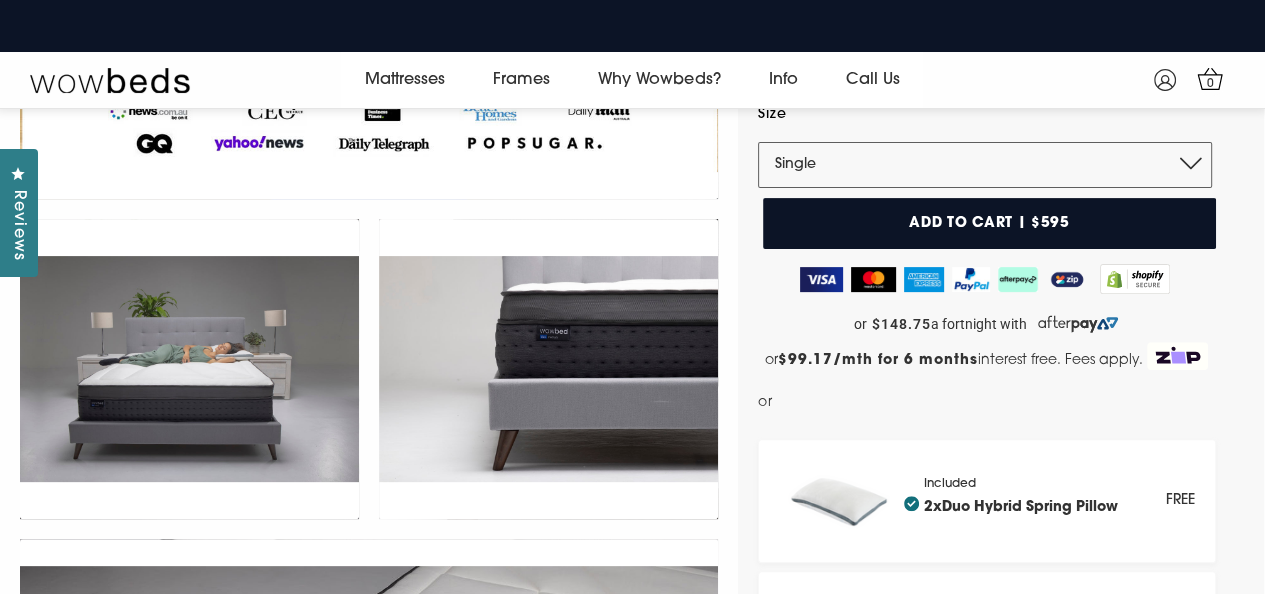 click at bounding box center [369, -61] 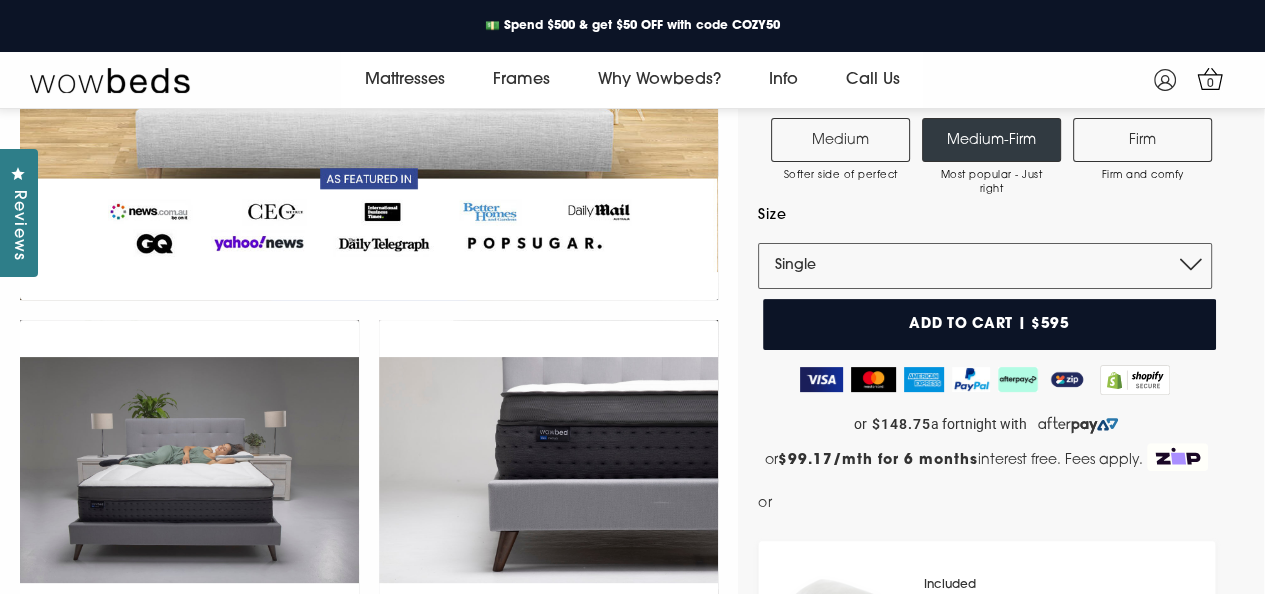 scroll, scrollTop: 388, scrollLeft: 0, axis: vertical 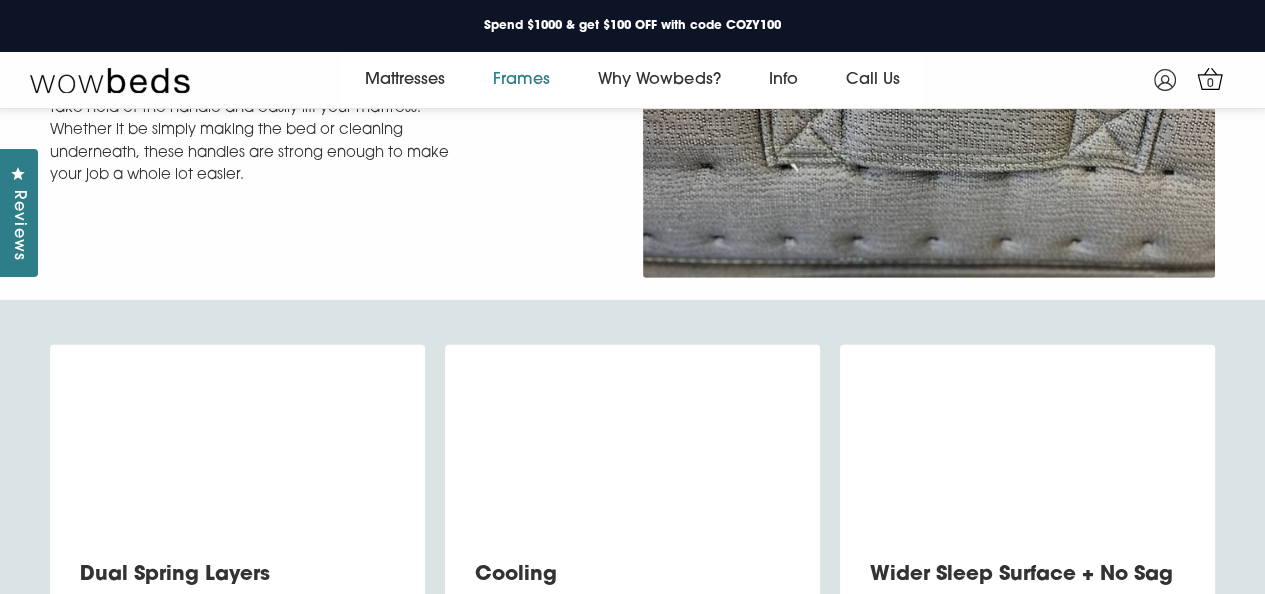 click on "Frames" at bounding box center [521, 80] 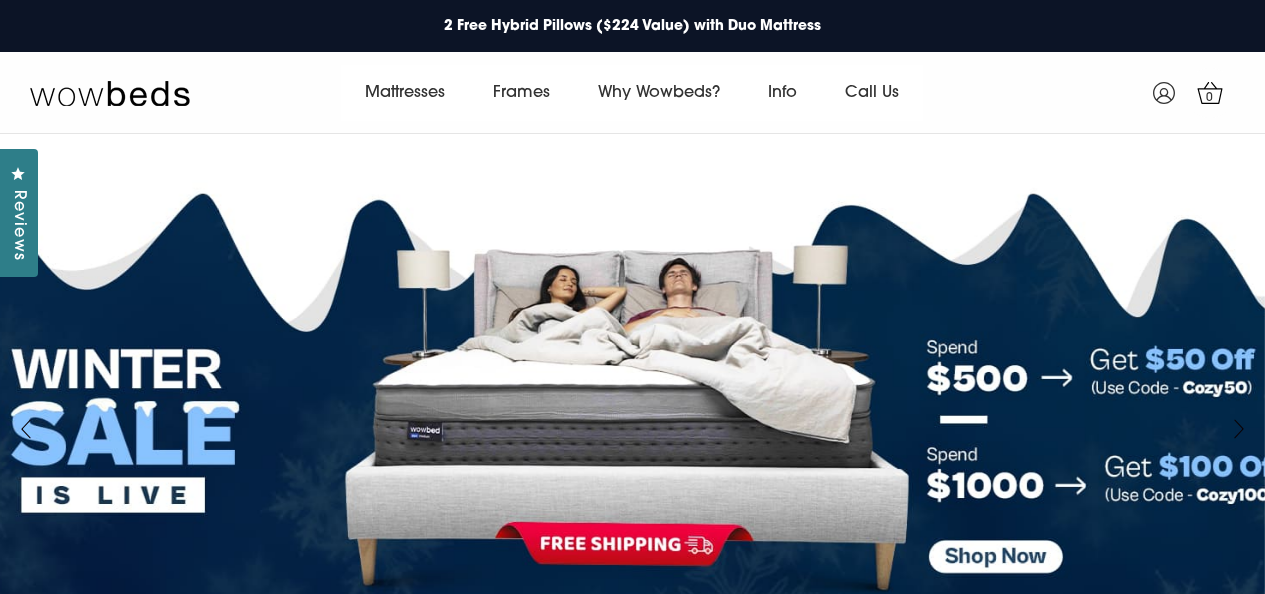 scroll, scrollTop: 0, scrollLeft: 0, axis: both 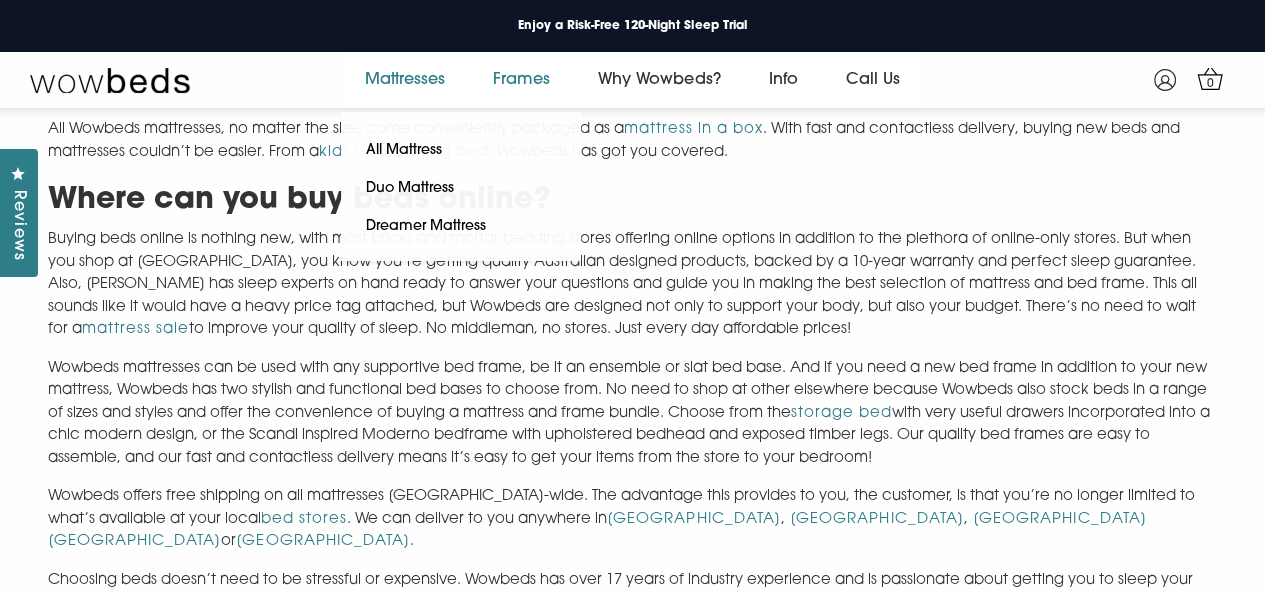 click on "Mattresses" at bounding box center [405, 80] 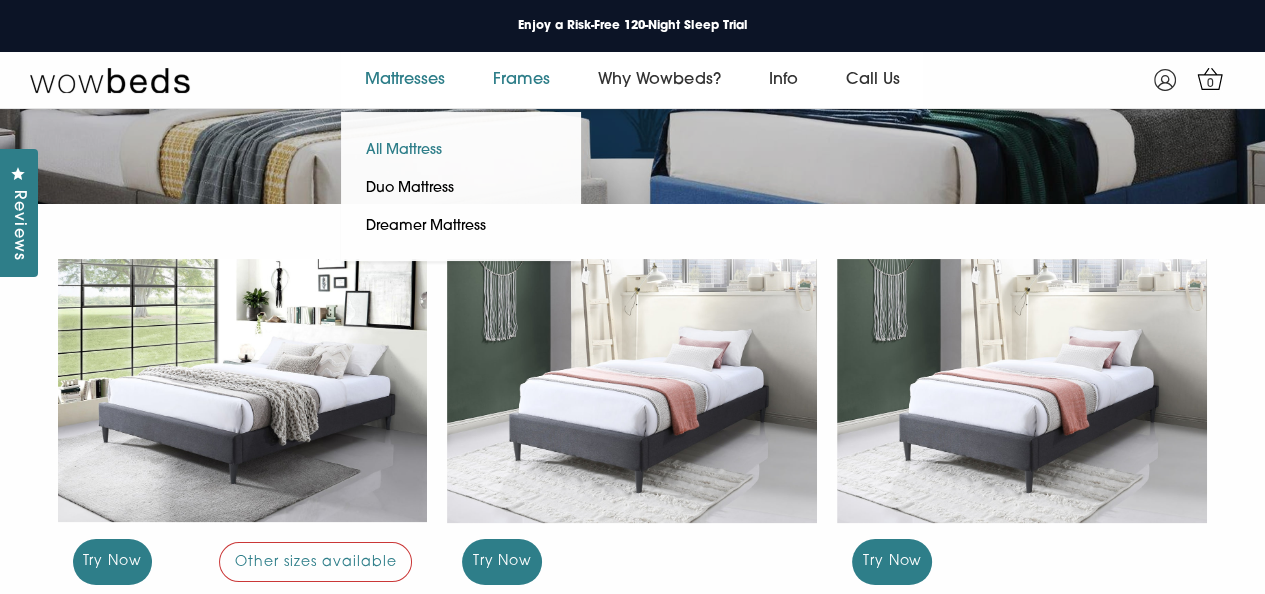 scroll, scrollTop: 0, scrollLeft: 0, axis: both 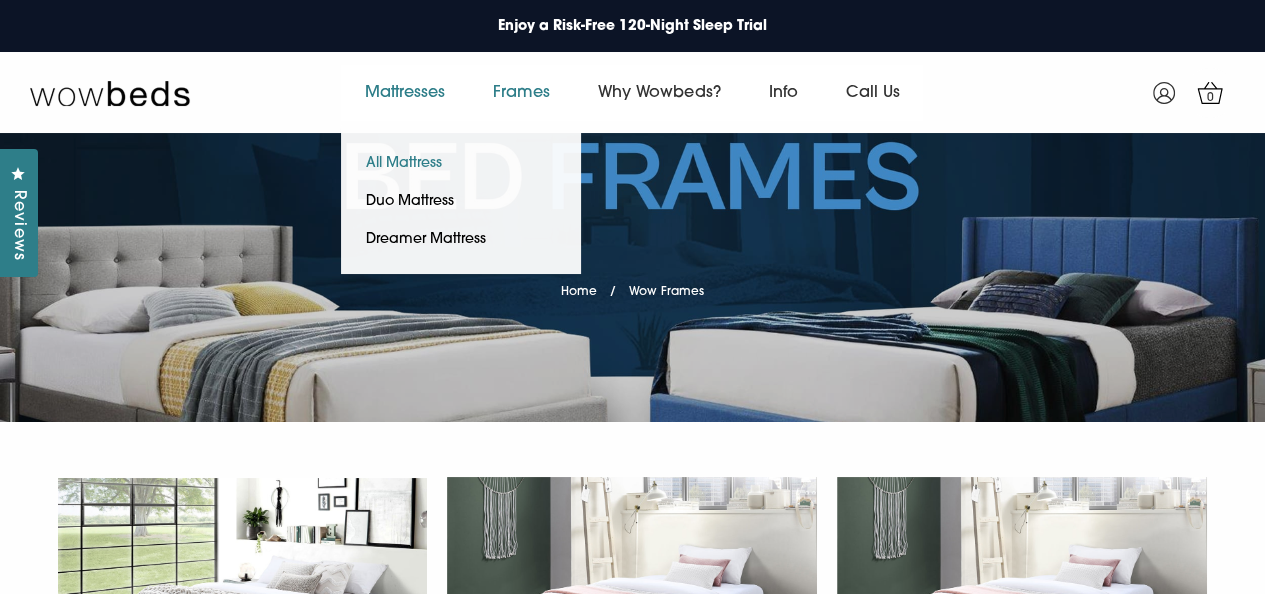 click on "All Mattress" at bounding box center (404, 164) 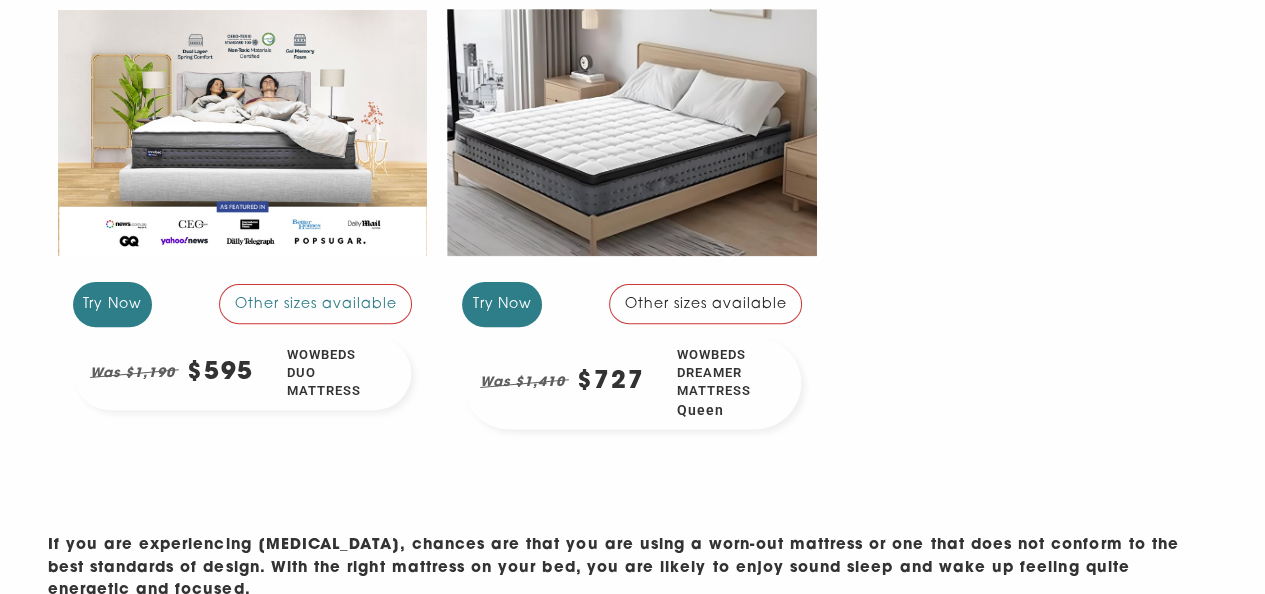 scroll, scrollTop: 0, scrollLeft: 0, axis: both 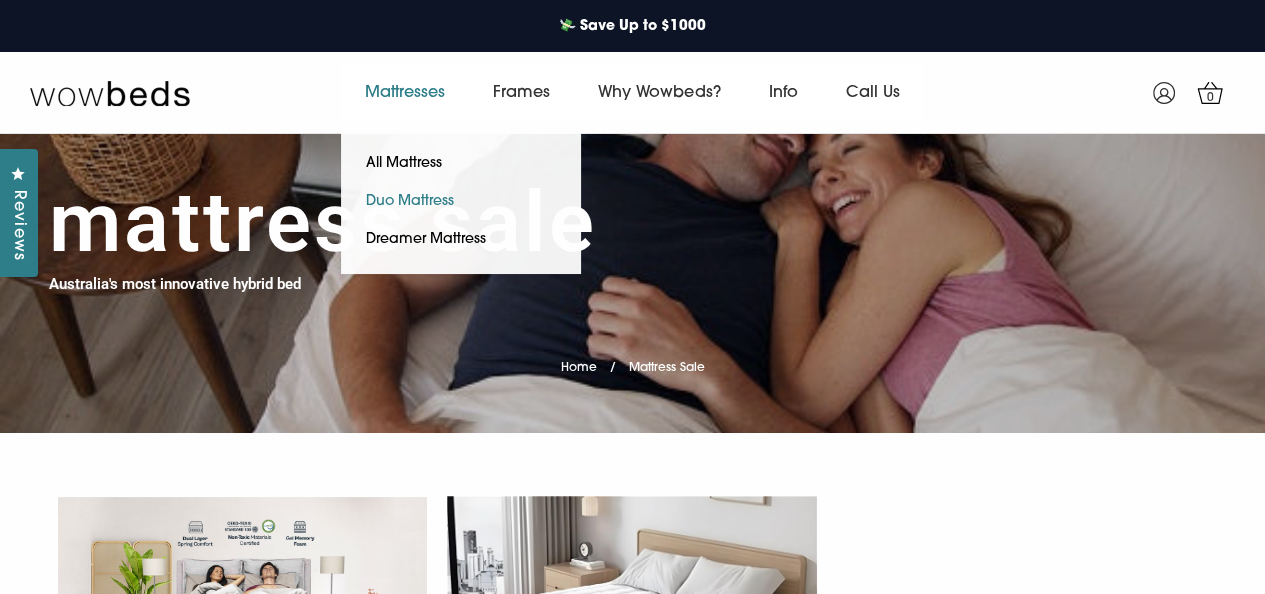 click on "Duo Mattress" at bounding box center (410, 202) 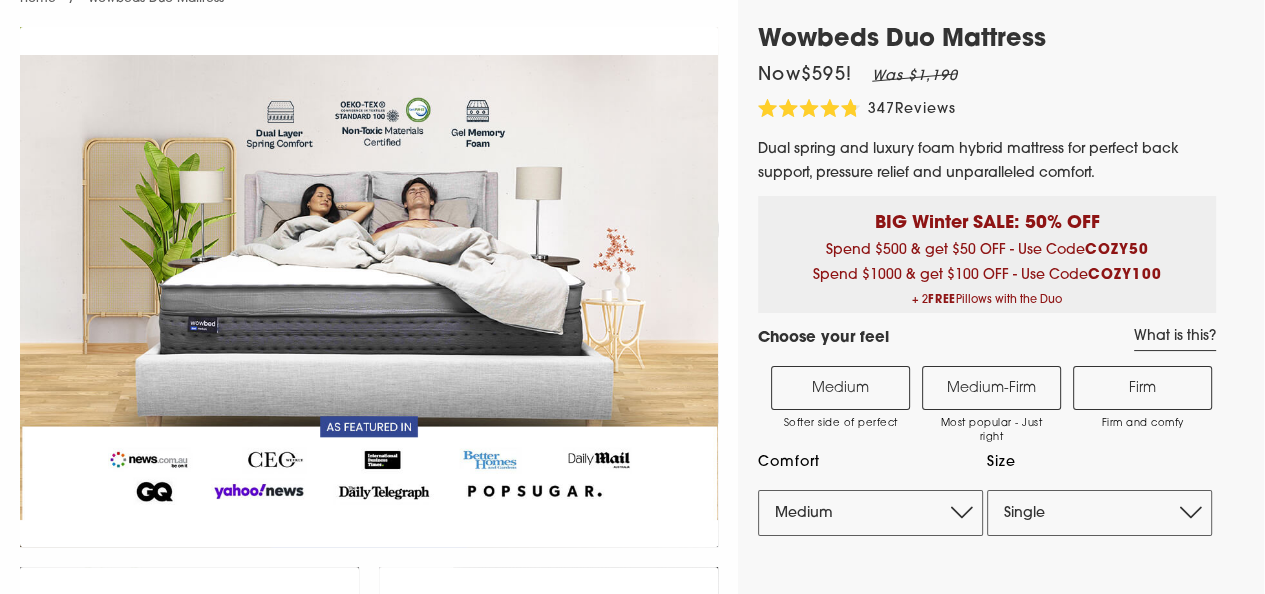 scroll, scrollTop: 203, scrollLeft: 0, axis: vertical 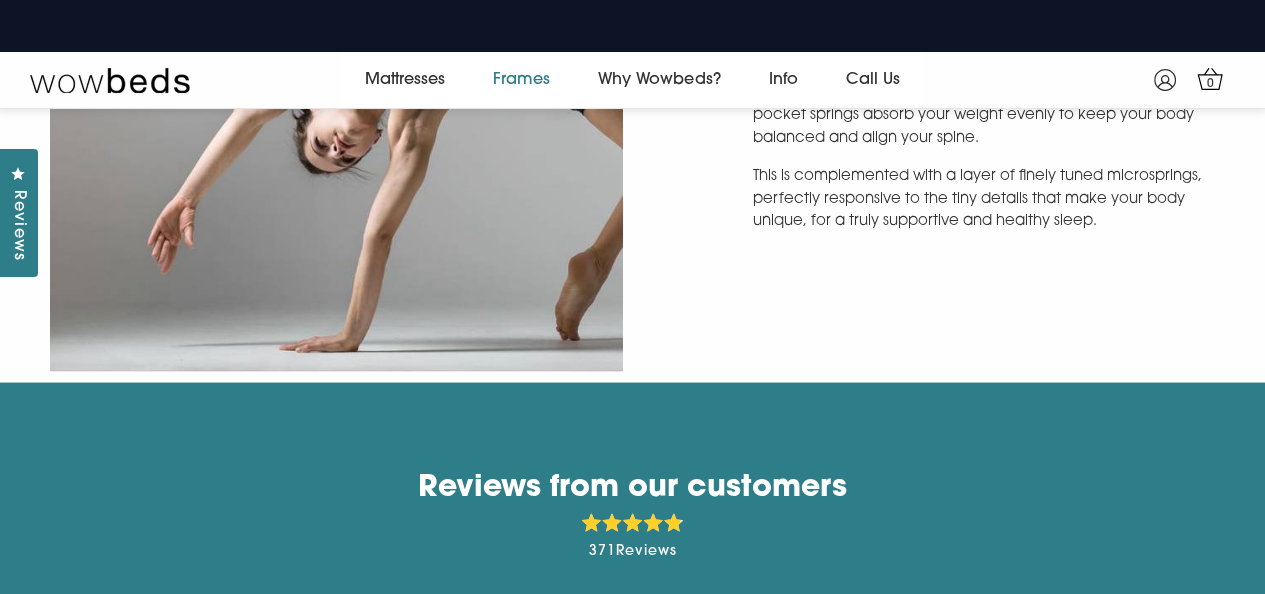 click on "Frames" at bounding box center (521, 80) 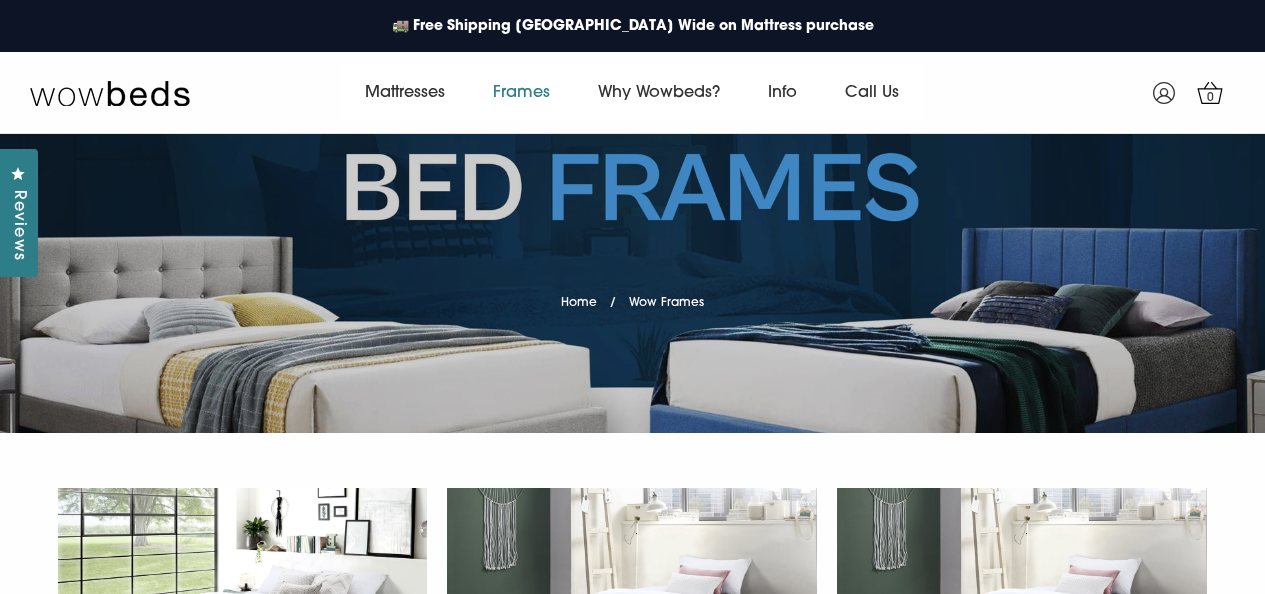 scroll, scrollTop: 400, scrollLeft: 0, axis: vertical 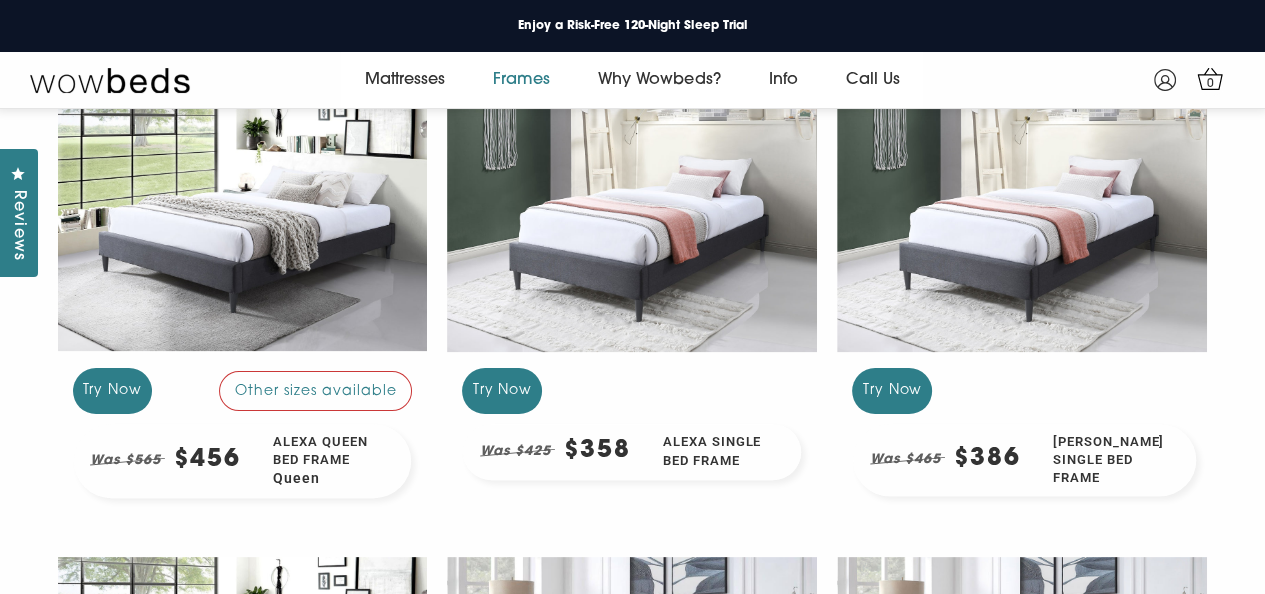click at bounding box center [632, 219] 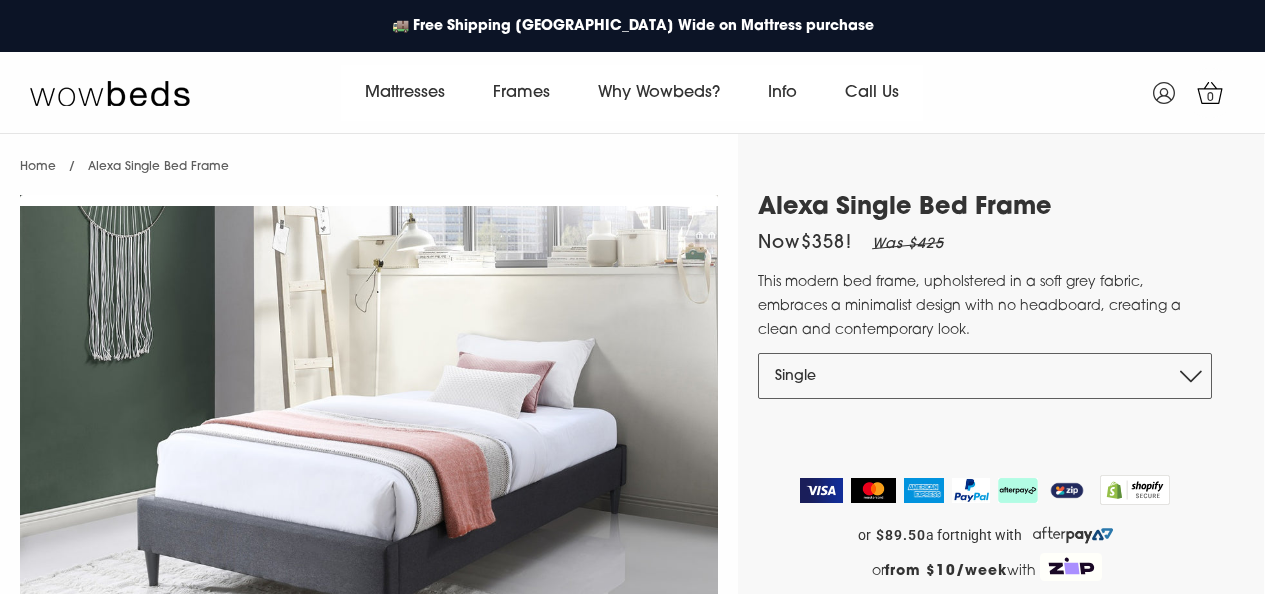 scroll, scrollTop: 200, scrollLeft: 0, axis: vertical 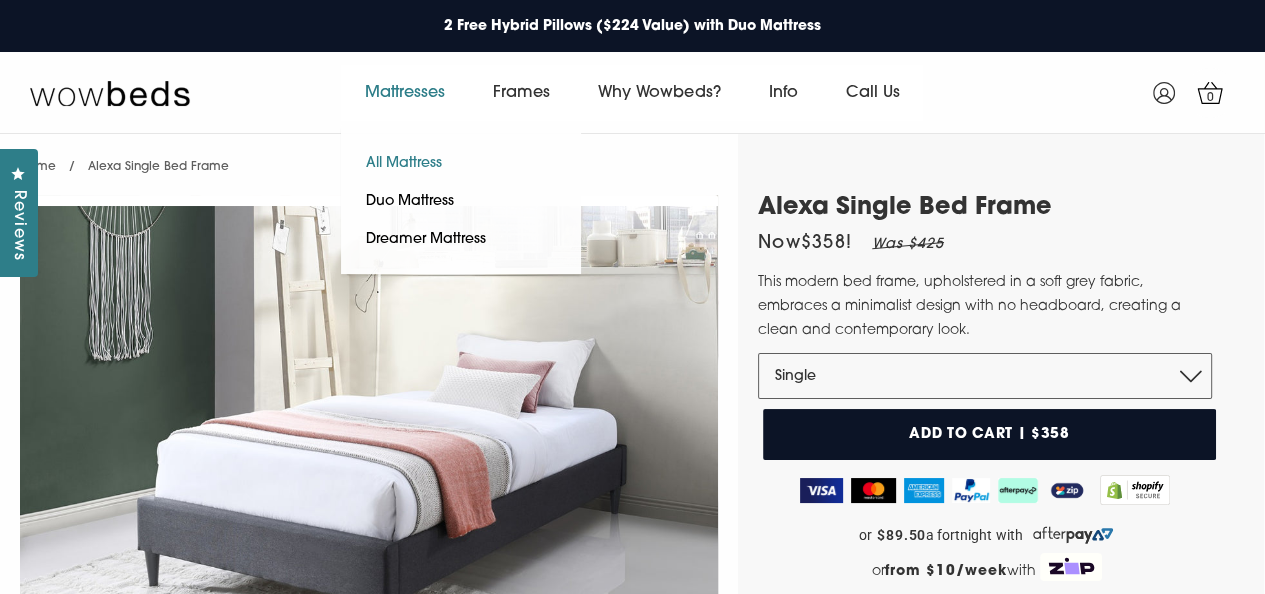 click on "All Mattress" at bounding box center (404, 164) 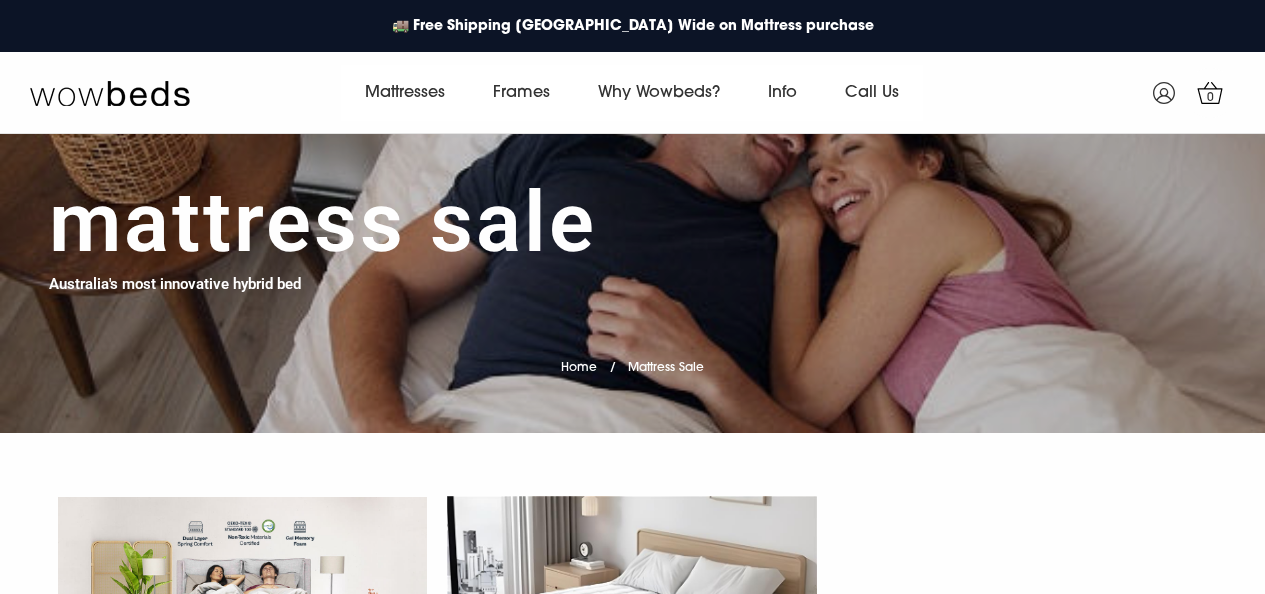 scroll, scrollTop: 400, scrollLeft: 0, axis: vertical 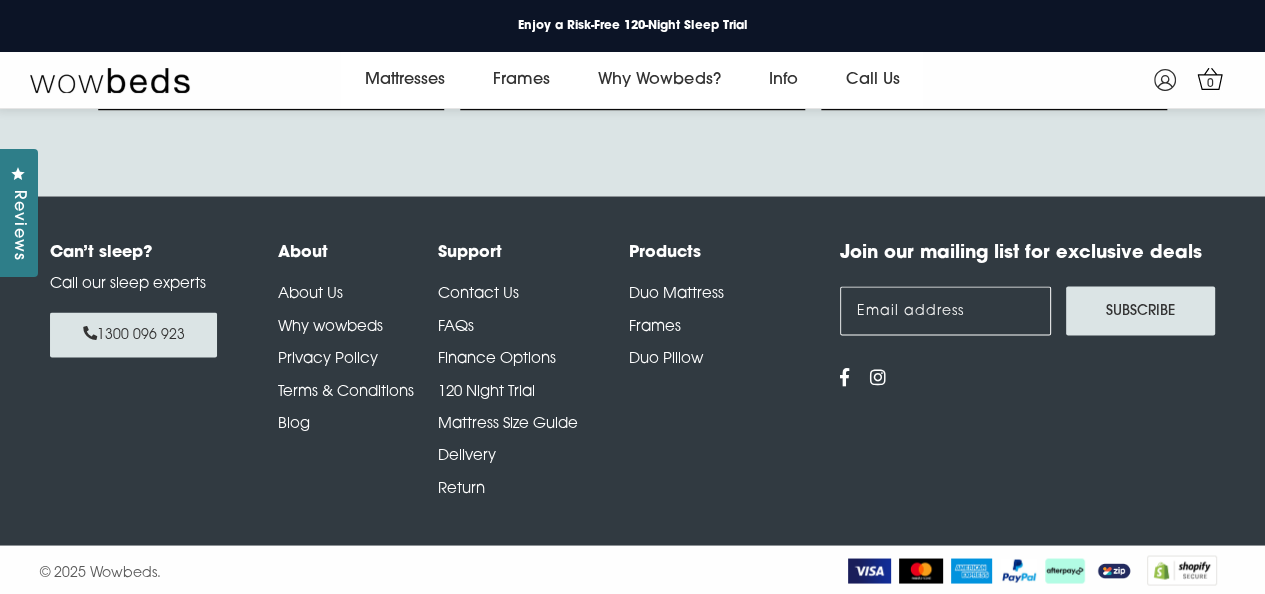click on "Blog" at bounding box center (358, 424) 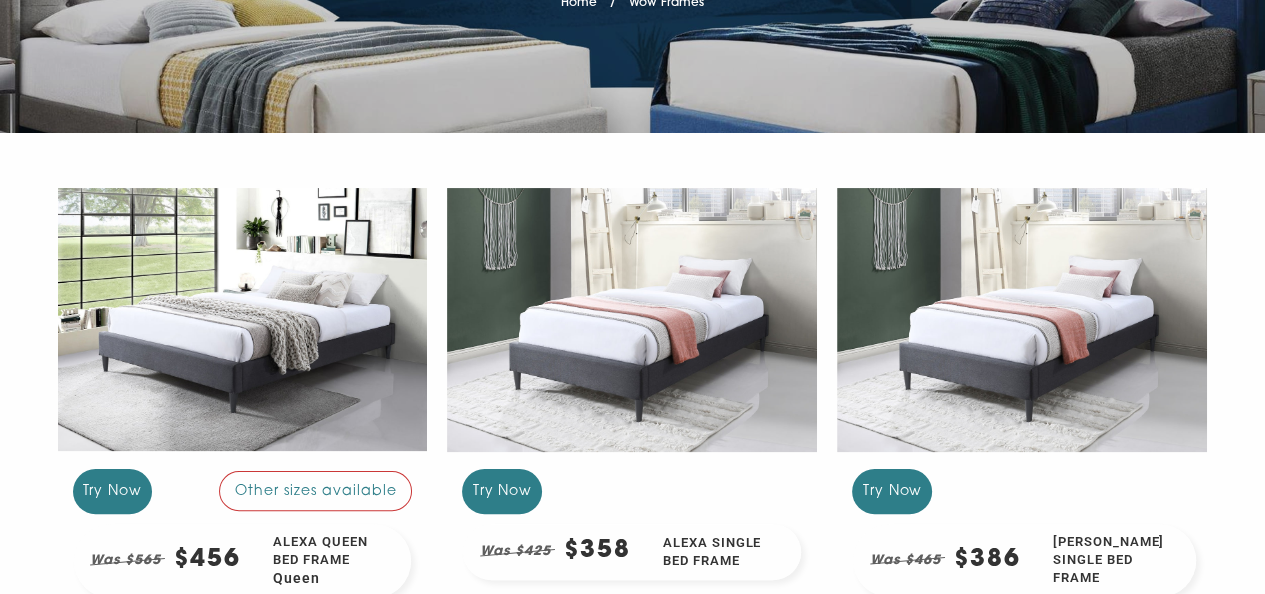 scroll, scrollTop: 300, scrollLeft: 0, axis: vertical 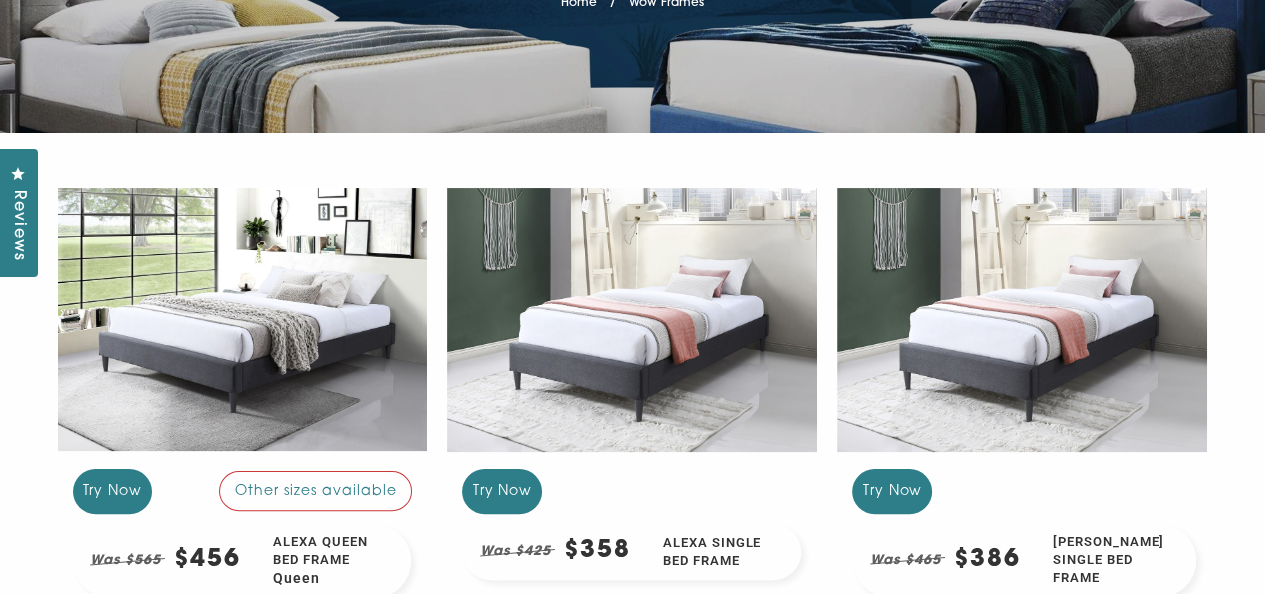 click at bounding box center (632, 319) 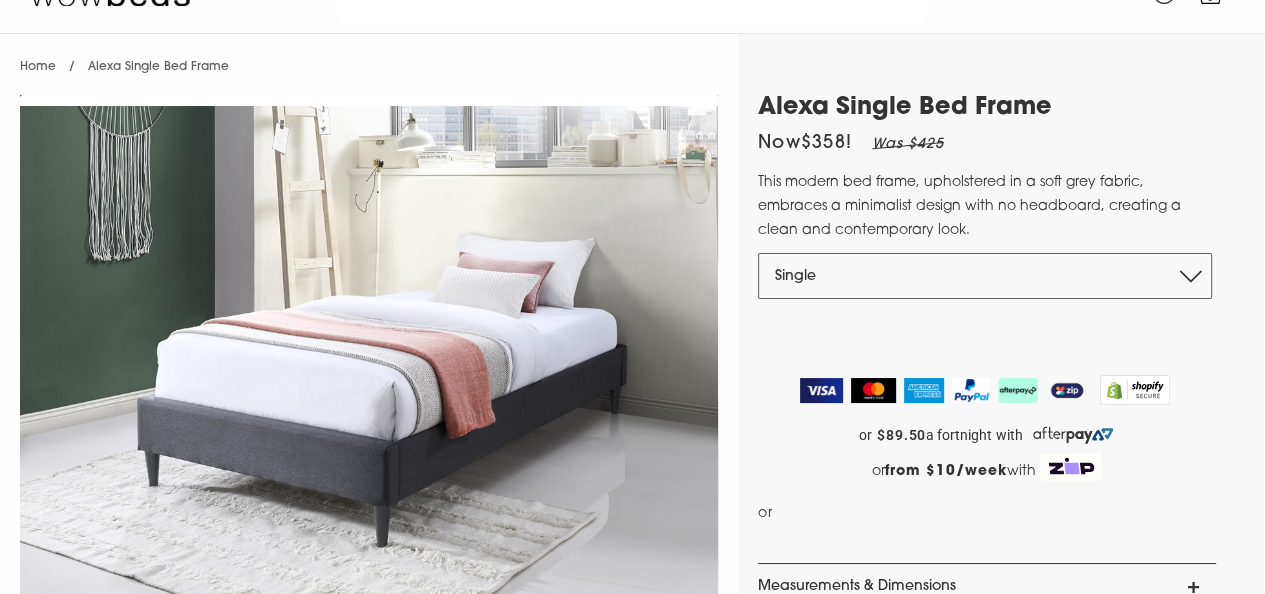 scroll, scrollTop: 100, scrollLeft: 0, axis: vertical 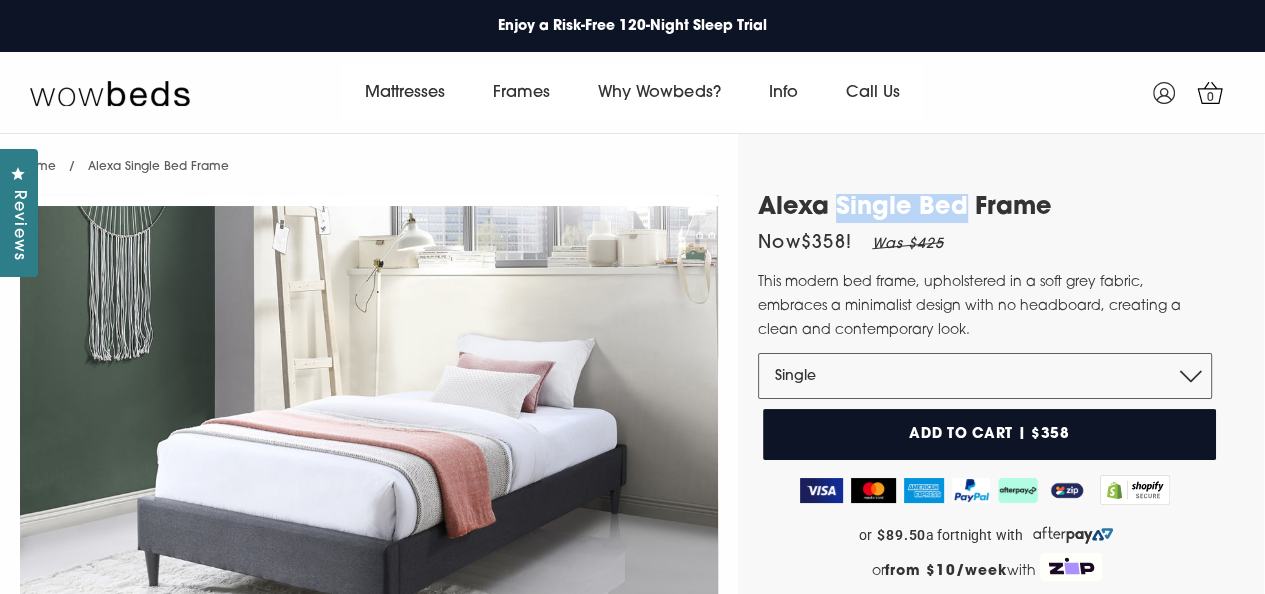 drag, startPoint x: 965, startPoint y: 207, endPoint x: 838, endPoint y: 199, distance: 127.25172 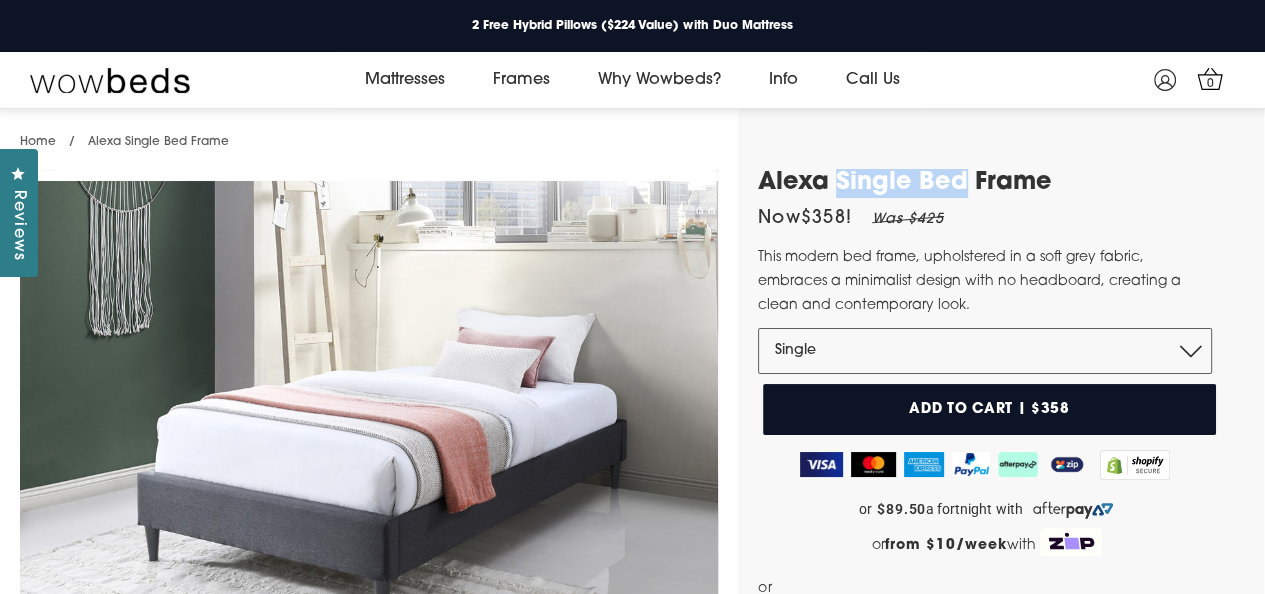 scroll, scrollTop: 0, scrollLeft: 0, axis: both 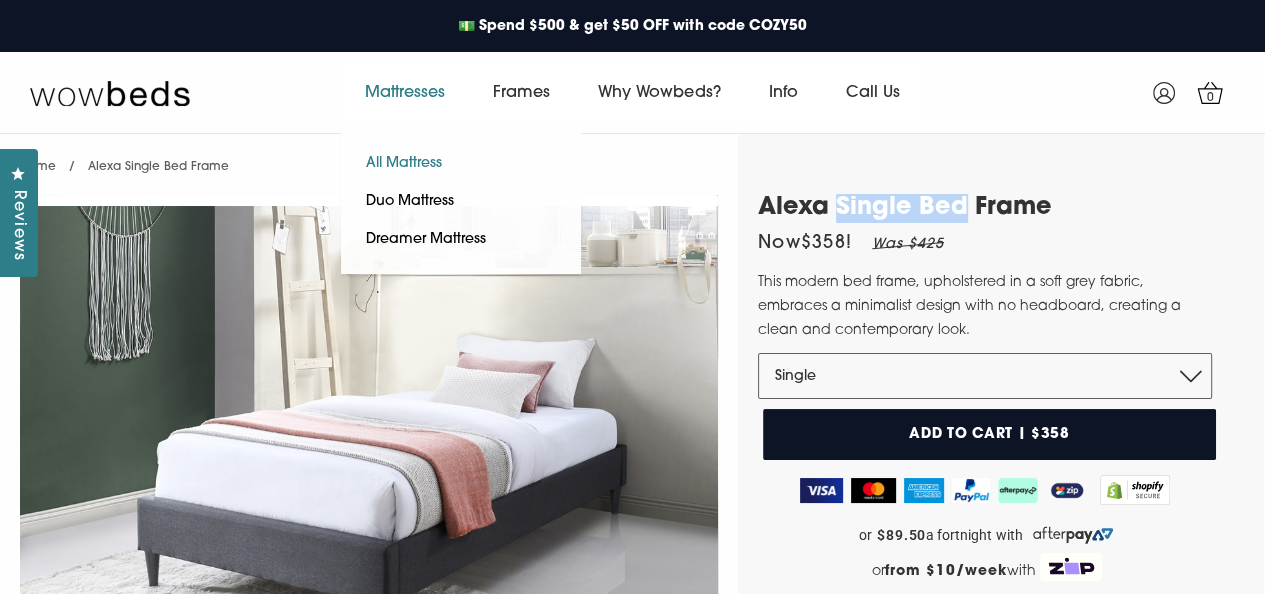 click on "All Mattress" at bounding box center (404, 164) 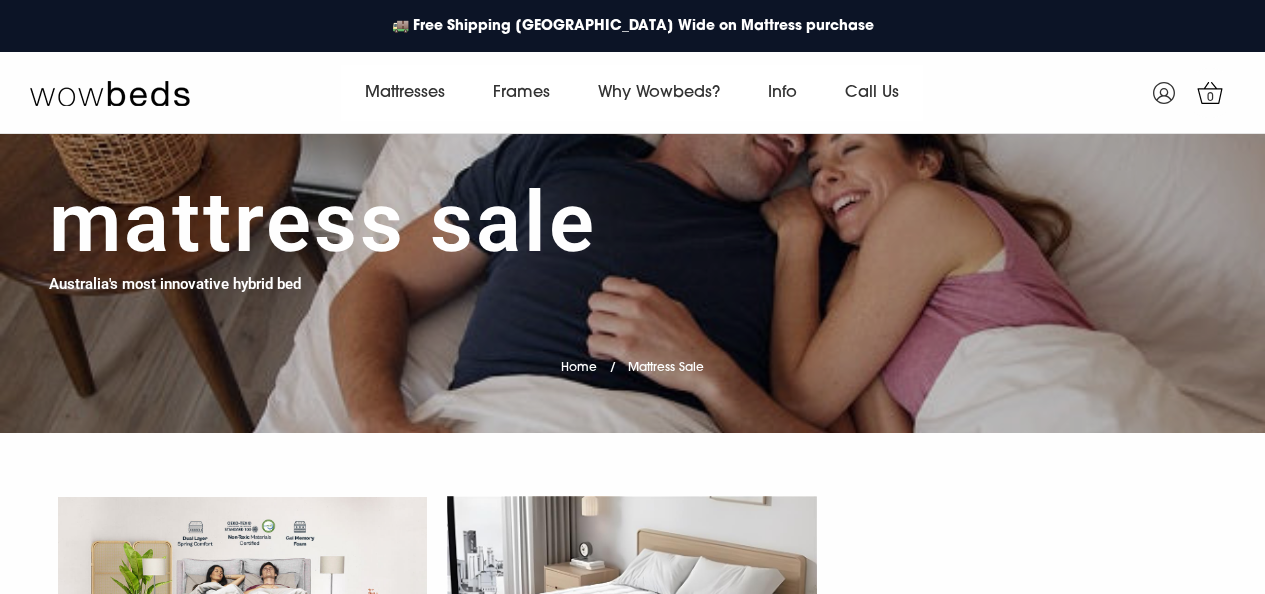 scroll, scrollTop: 0, scrollLeft: 0, axis: both 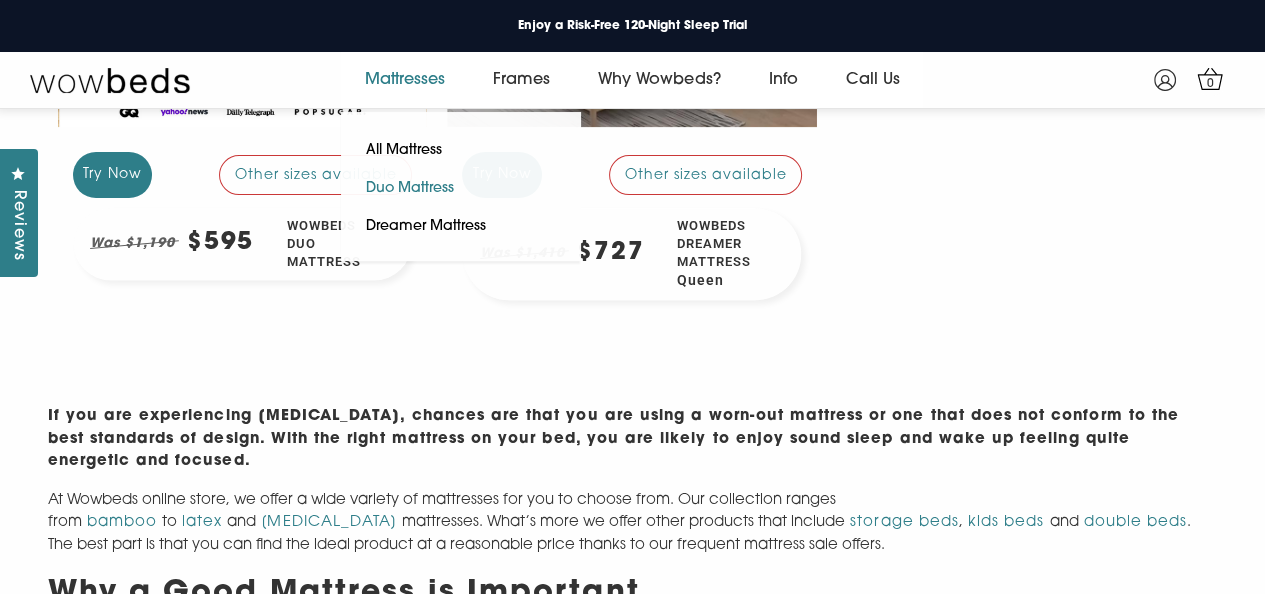 click on "Duo Mattress" at bounding box center [410, 189] 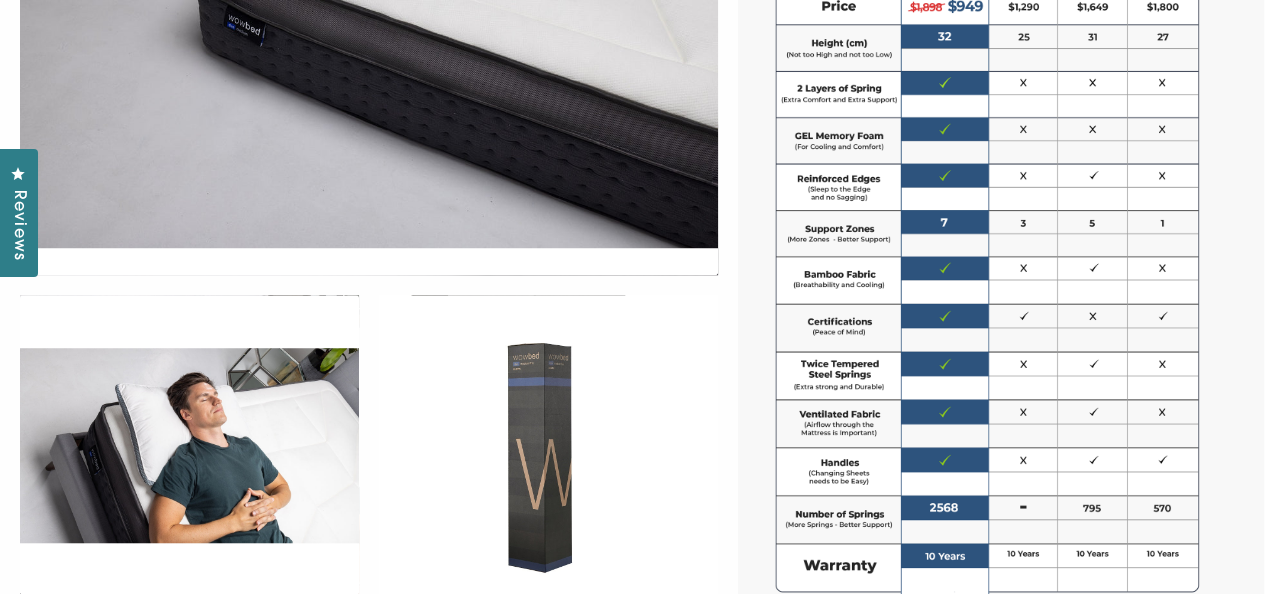 scroll, scrollTop: 1300, scrollLeft: 0, axis: vertical 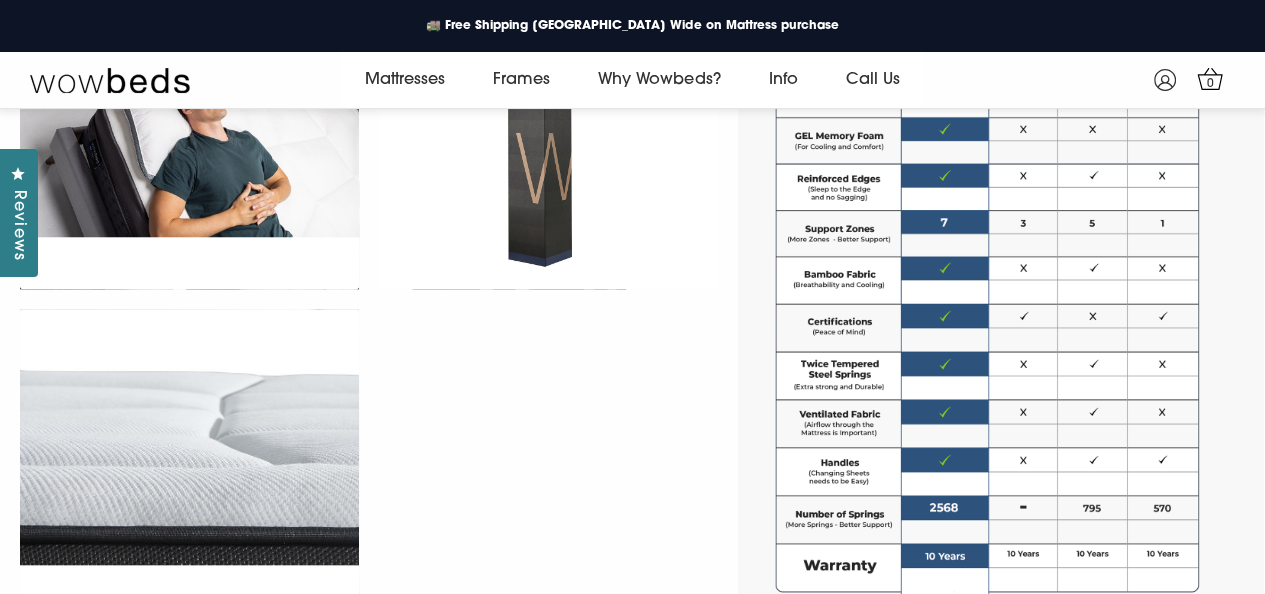 click at bounding box center (369, -1151) 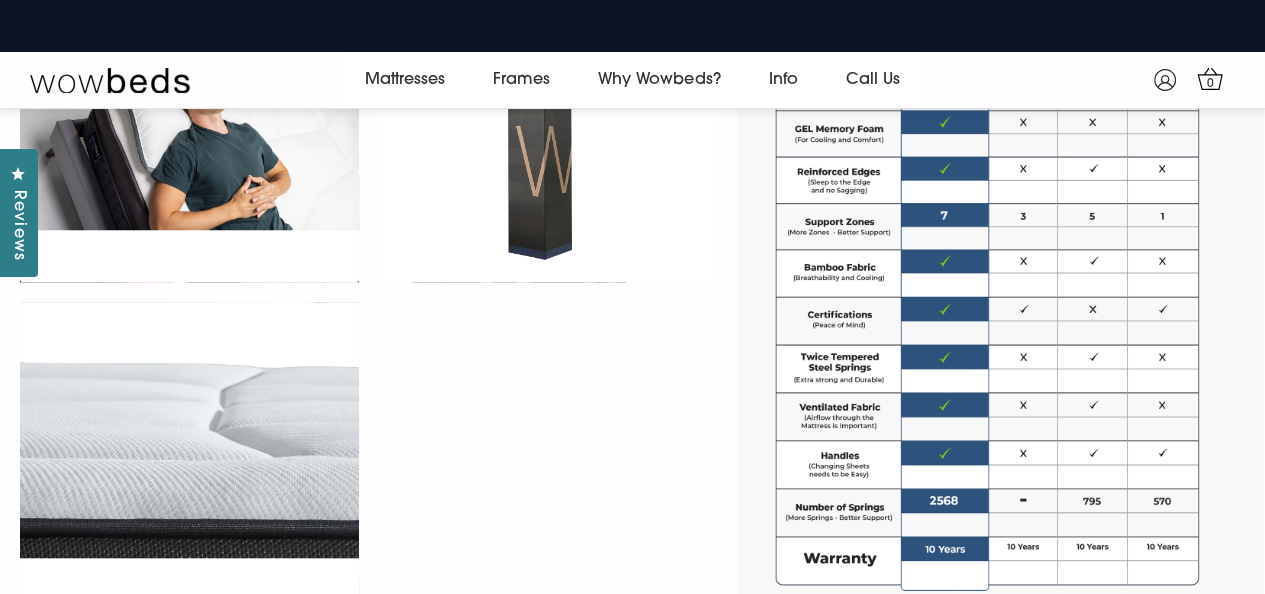 scroll, scrollTop: 1275, scrollLeft: 0, axis: vertical 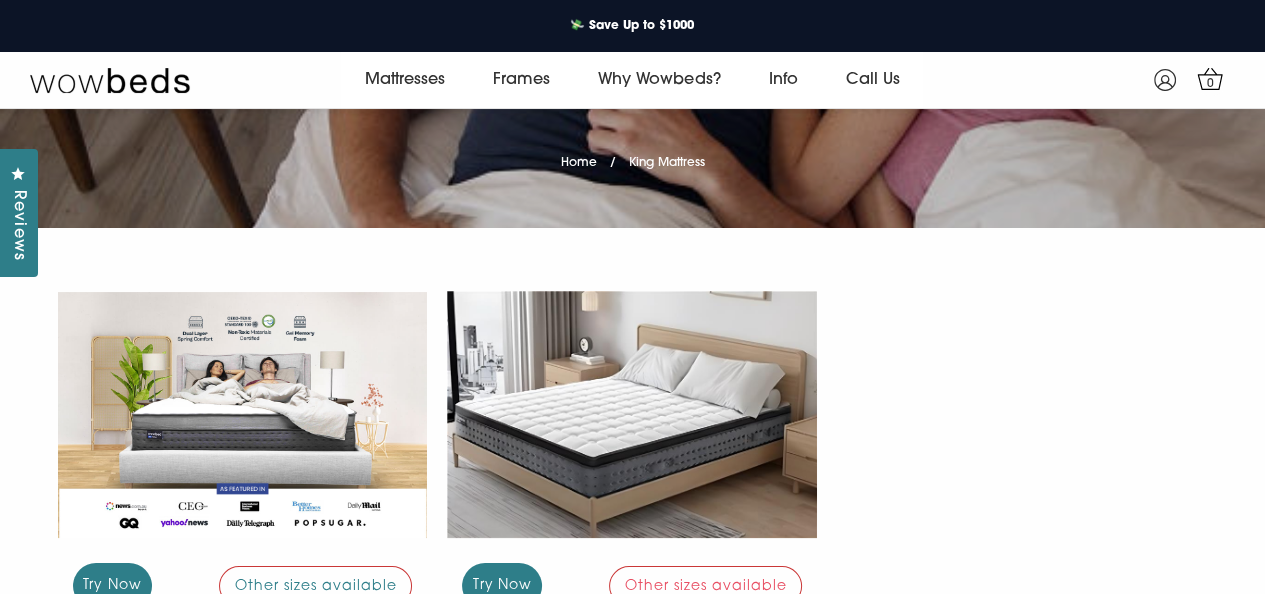 click at bounding box center (632, 414) 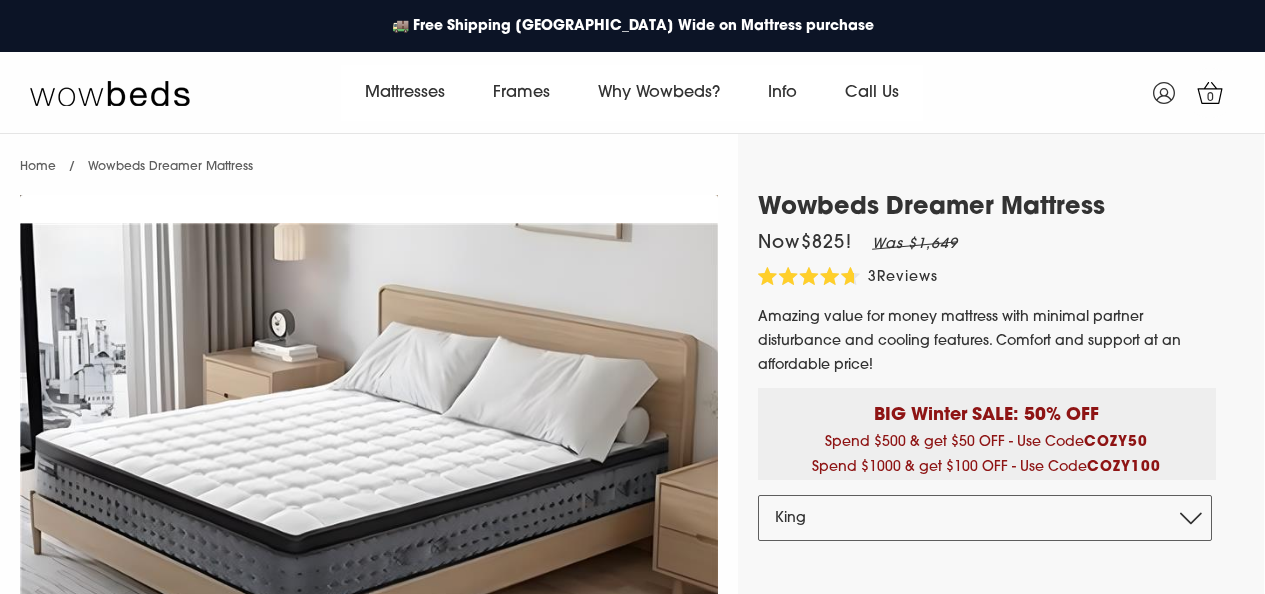 select on "King" 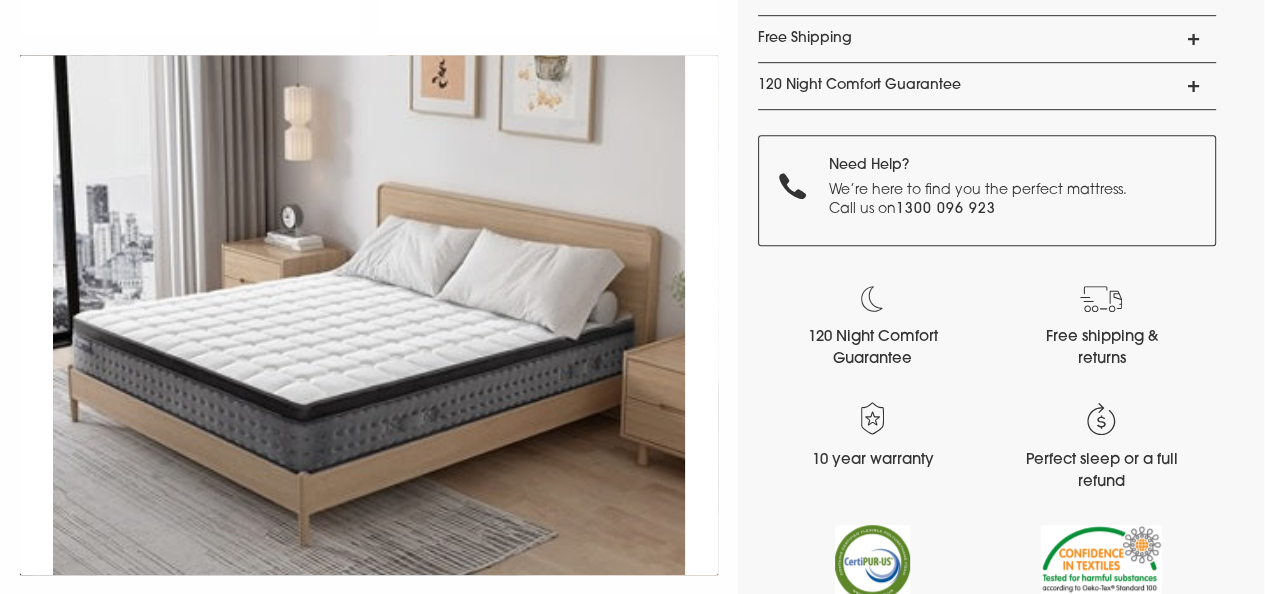 scroll, scrollTop: 0, scrollLeft: 0, axis: both 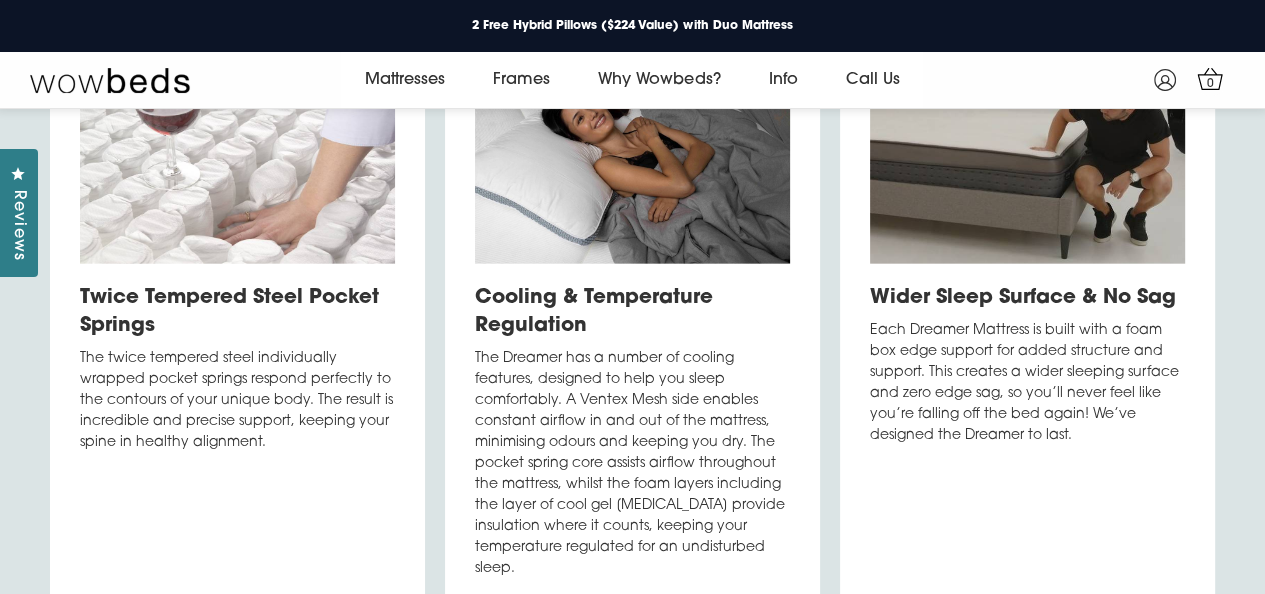 click at bounding box center (1027, 161) 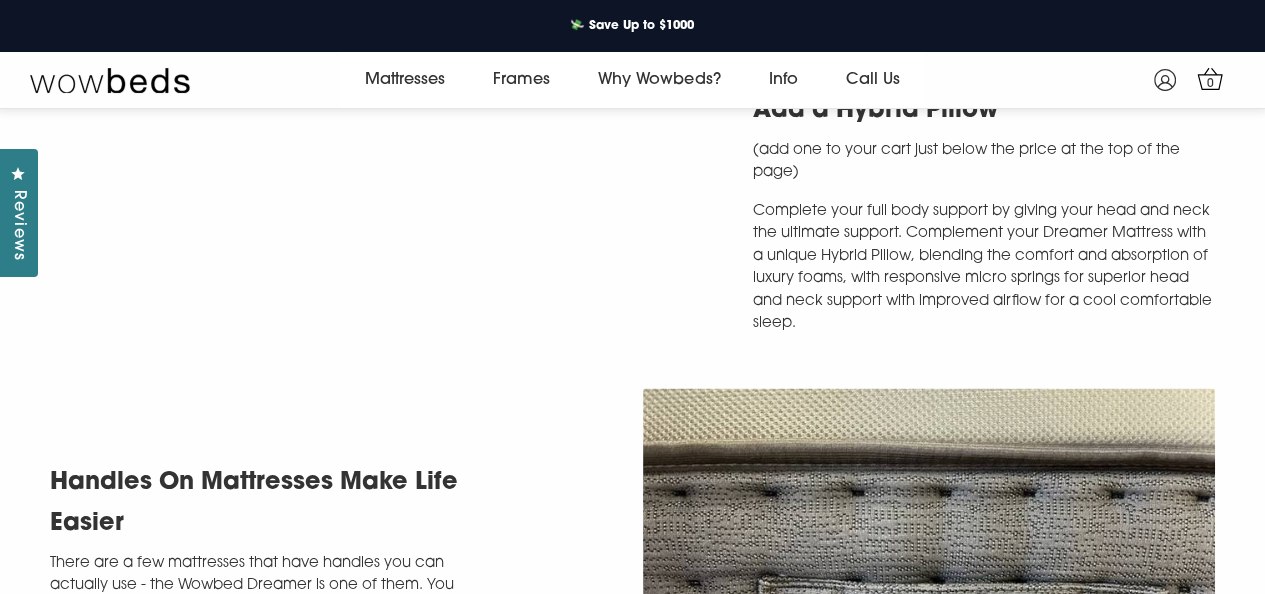 scroll, scrollTop: 3072, scrollLeft: 0, axis: vertical 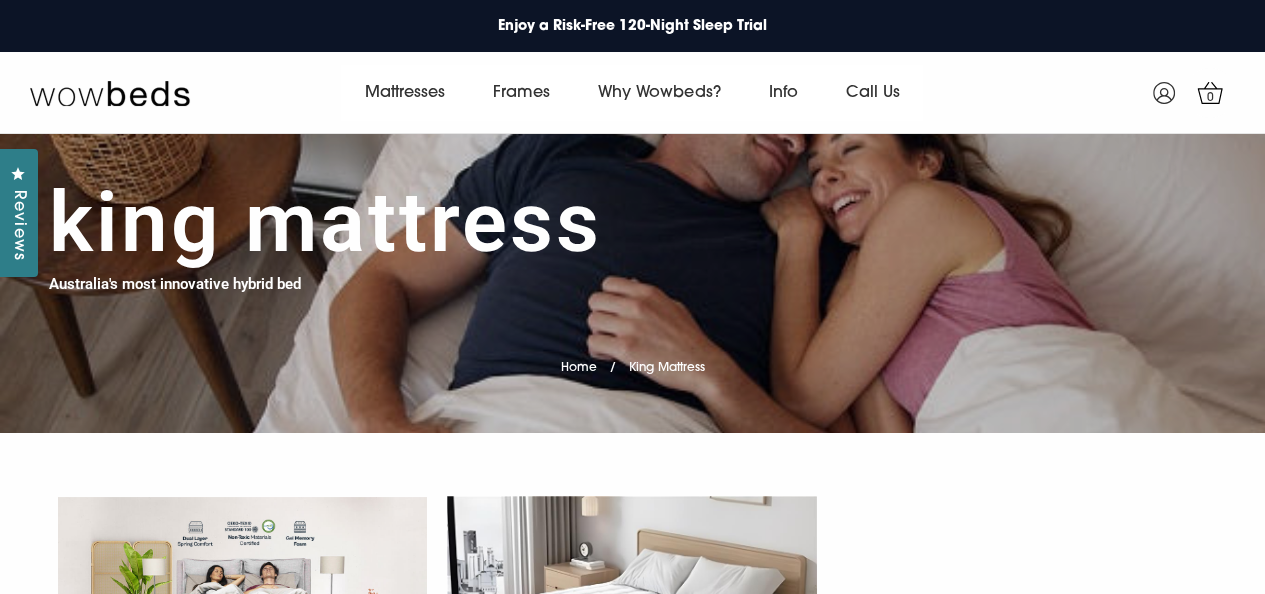 click at bounding box center (632, 619) 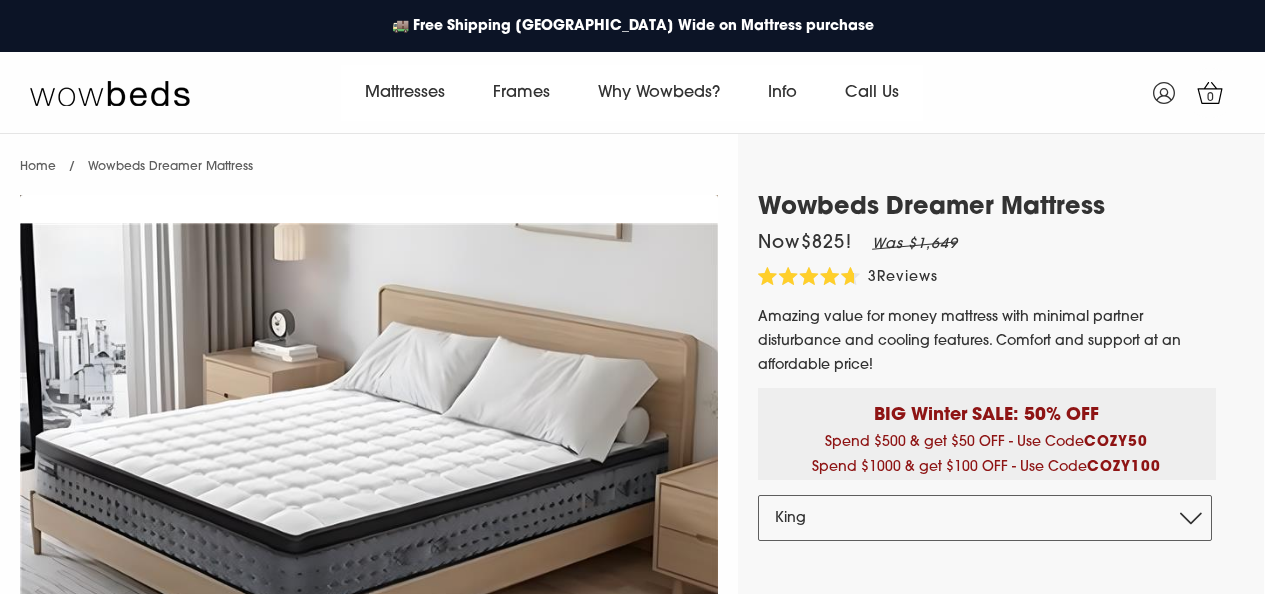 select on "King" 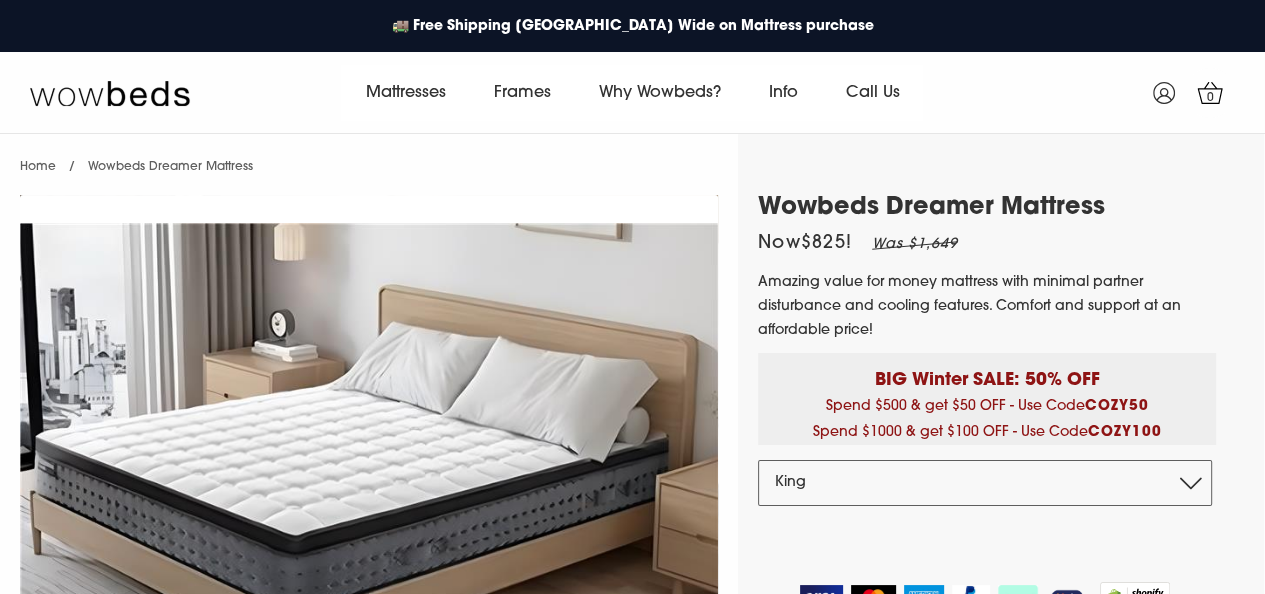 scroll, scrollTop: 0, scrollLeft: 0, axis: both 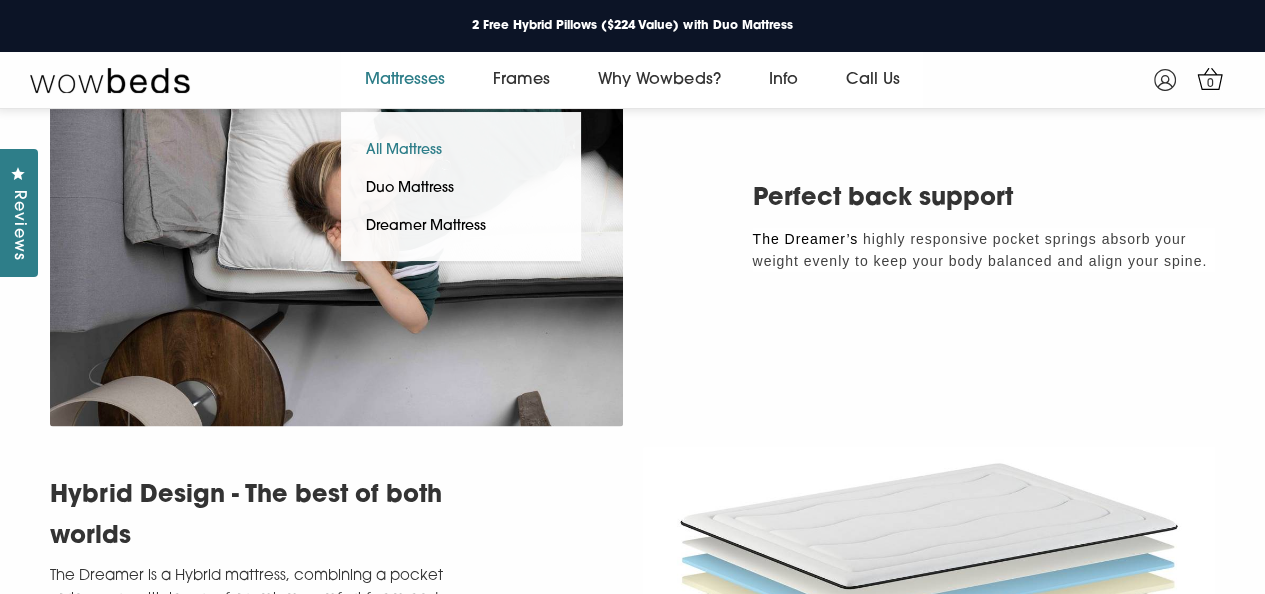 click on "All Mattress" at bounding box center [404, 151] 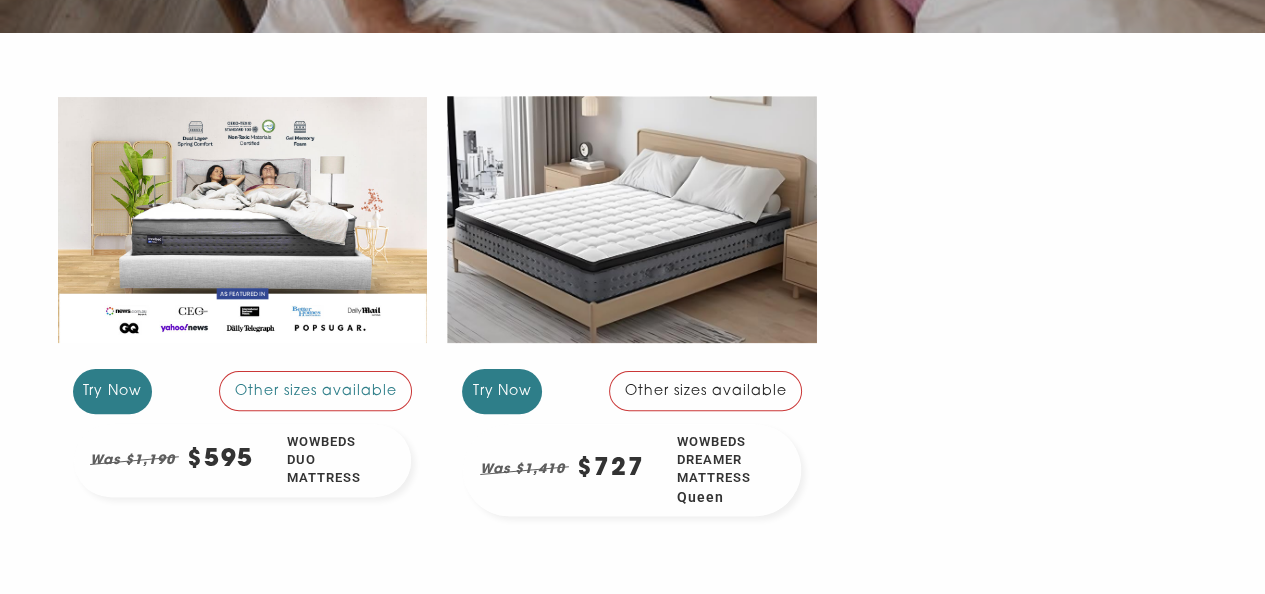 scroll, scrollTop: 400, scrollLeft: 0, axis: vertical 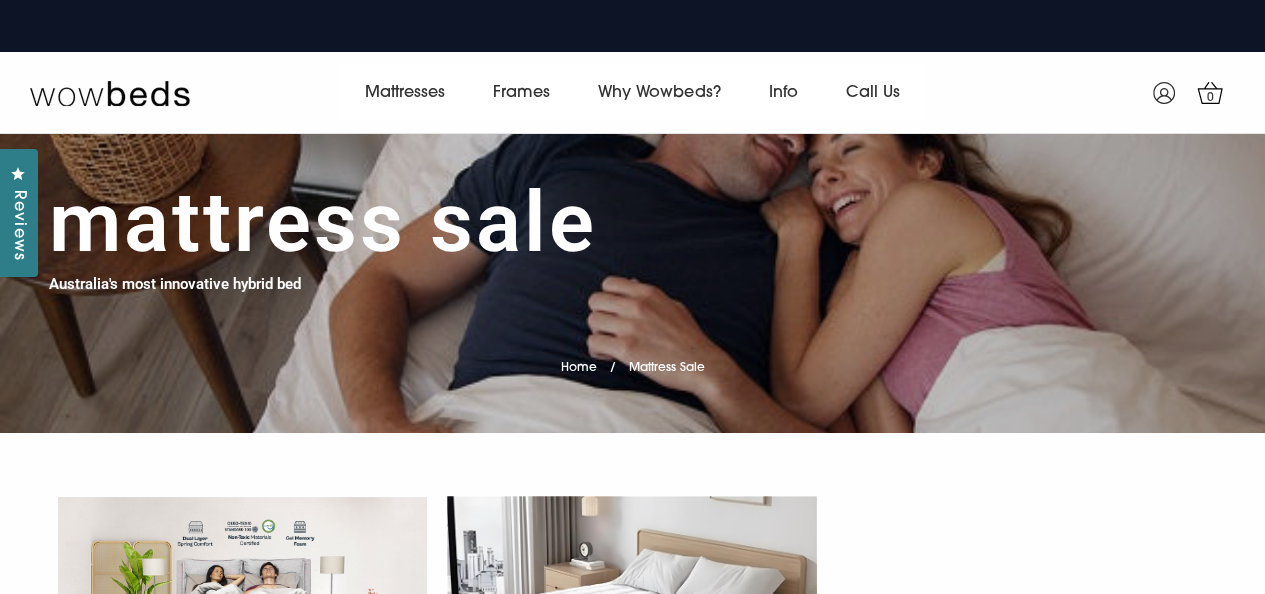 click on "Mattress Sale
Australia's most innovative hybrid bed
Home
/
Mattress Sale" at bounding box center [633, 280] 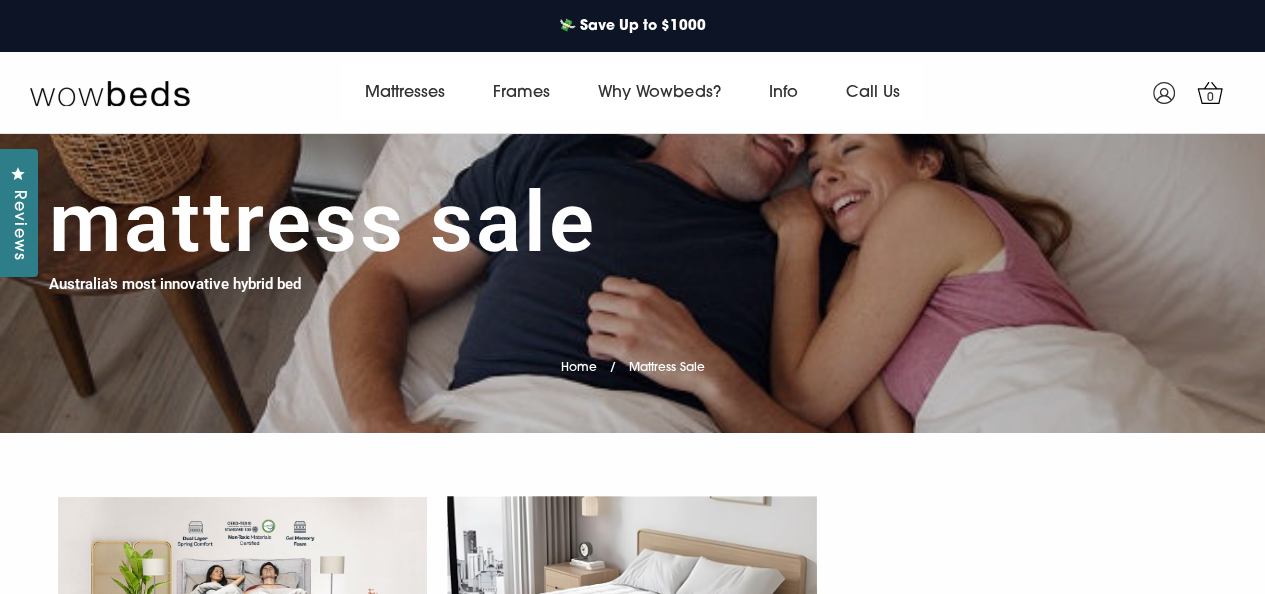 click on "Mattress Sale
Australia's most innovative hybrid bed
Home
/
Mattress Sale" at bounding box center [633, 280] 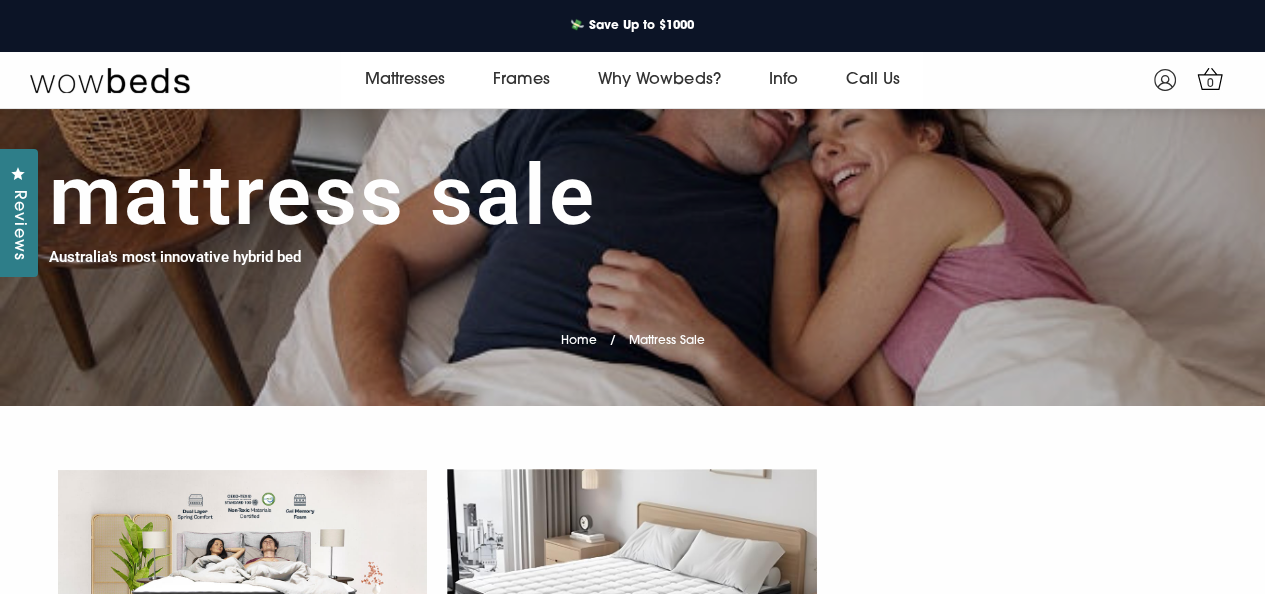 scroll, scrollTop: 0, scrollLeft: 0, axis: both 